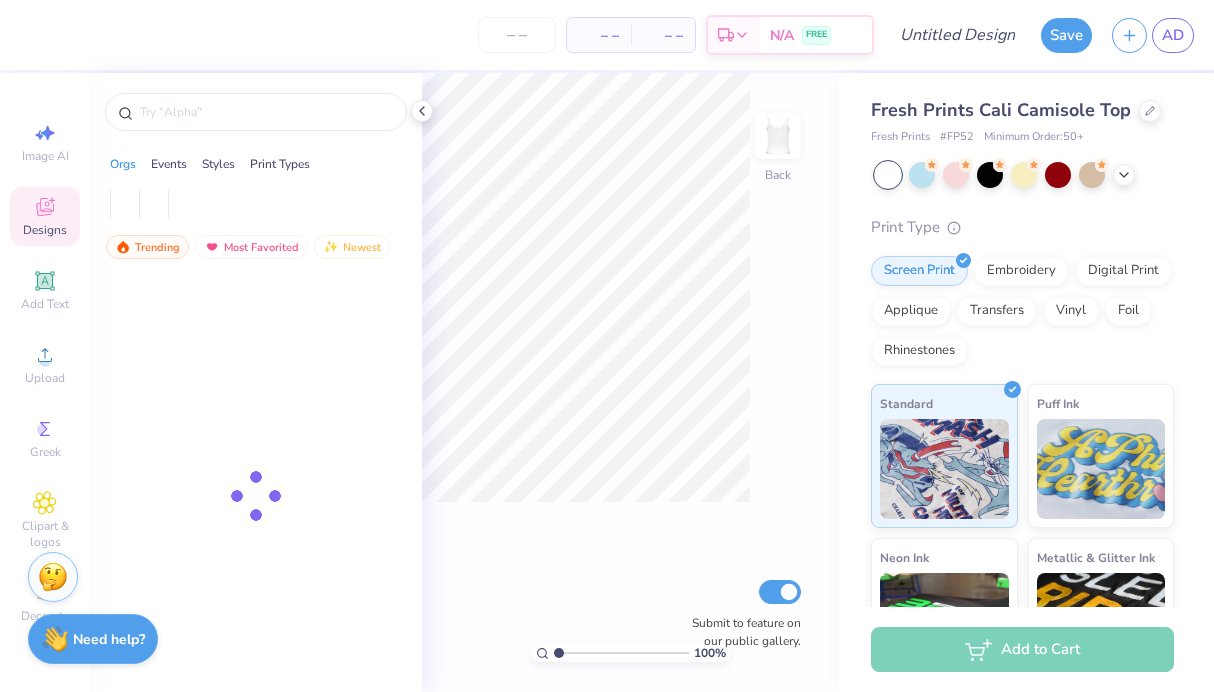 scroll, scrollTop: 0, scrollLeft: 0, axis: both 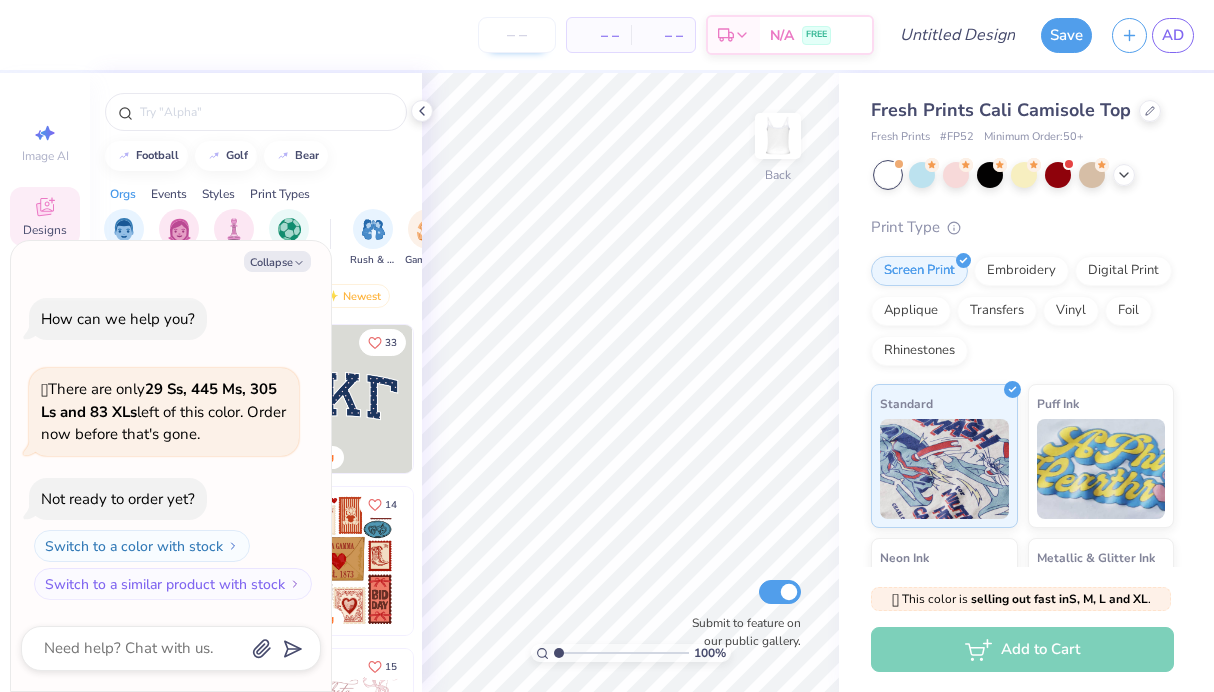 click at bounding box center [517, 35] 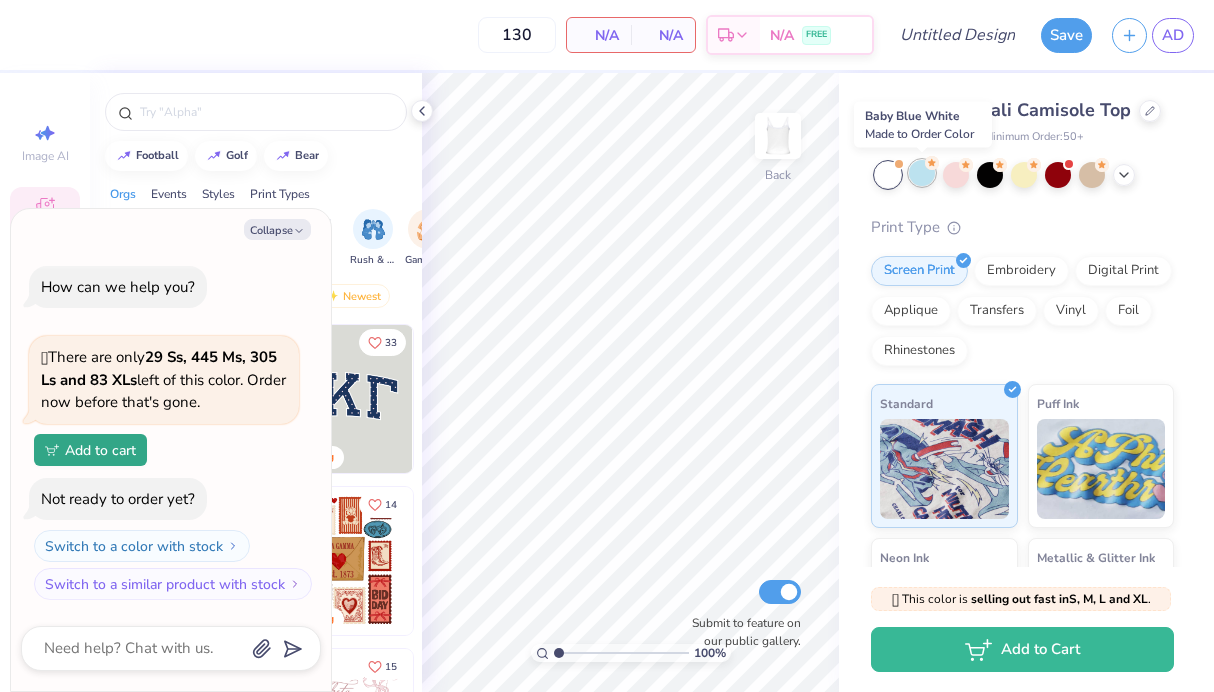 type on "130" 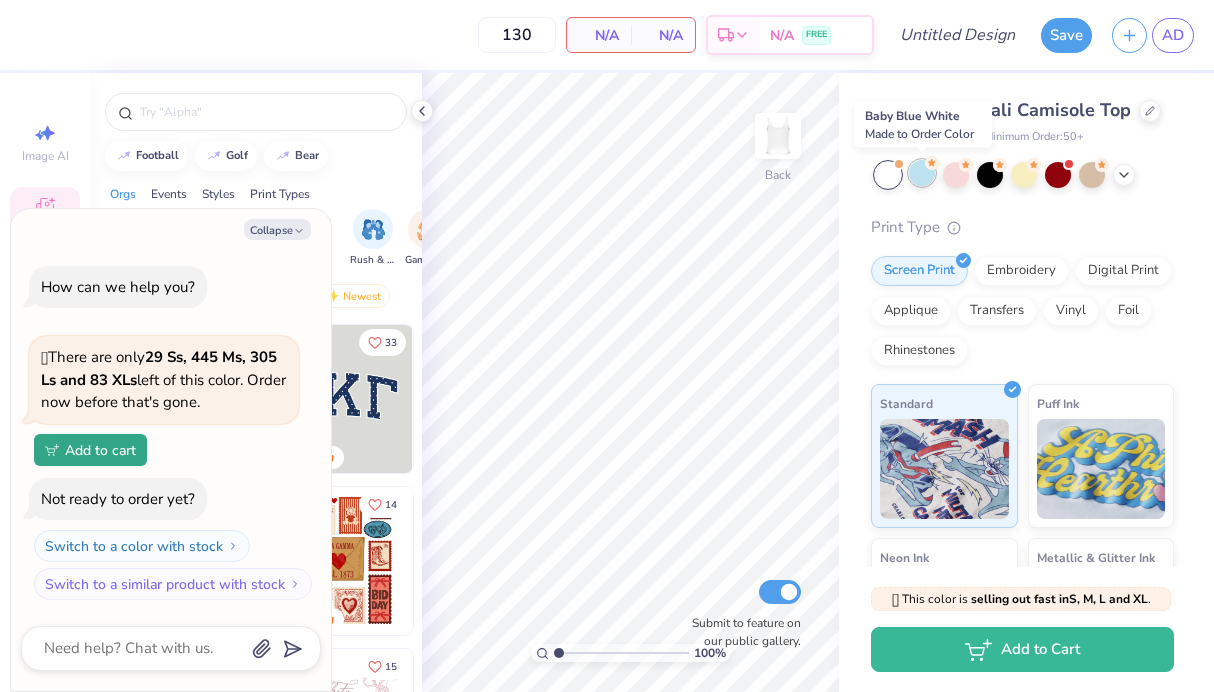 click at bounding box center [922, 173] 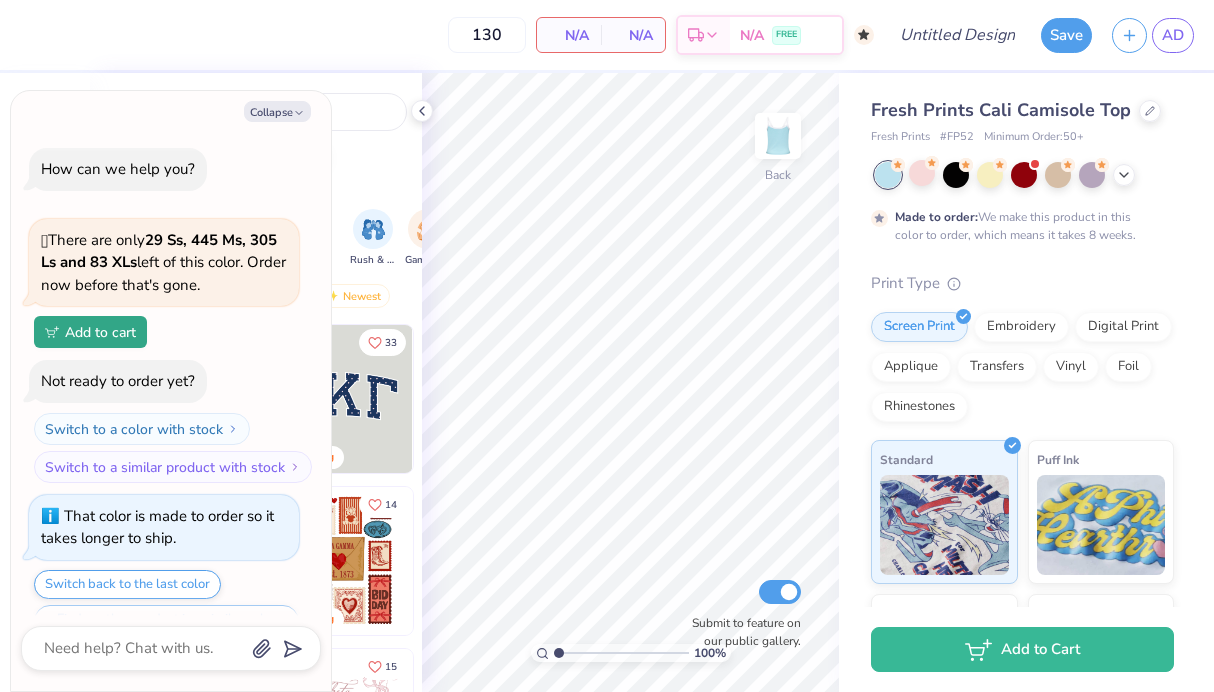 scroll, scrollTop: 48, scrollLeft: 0, axis: vertical 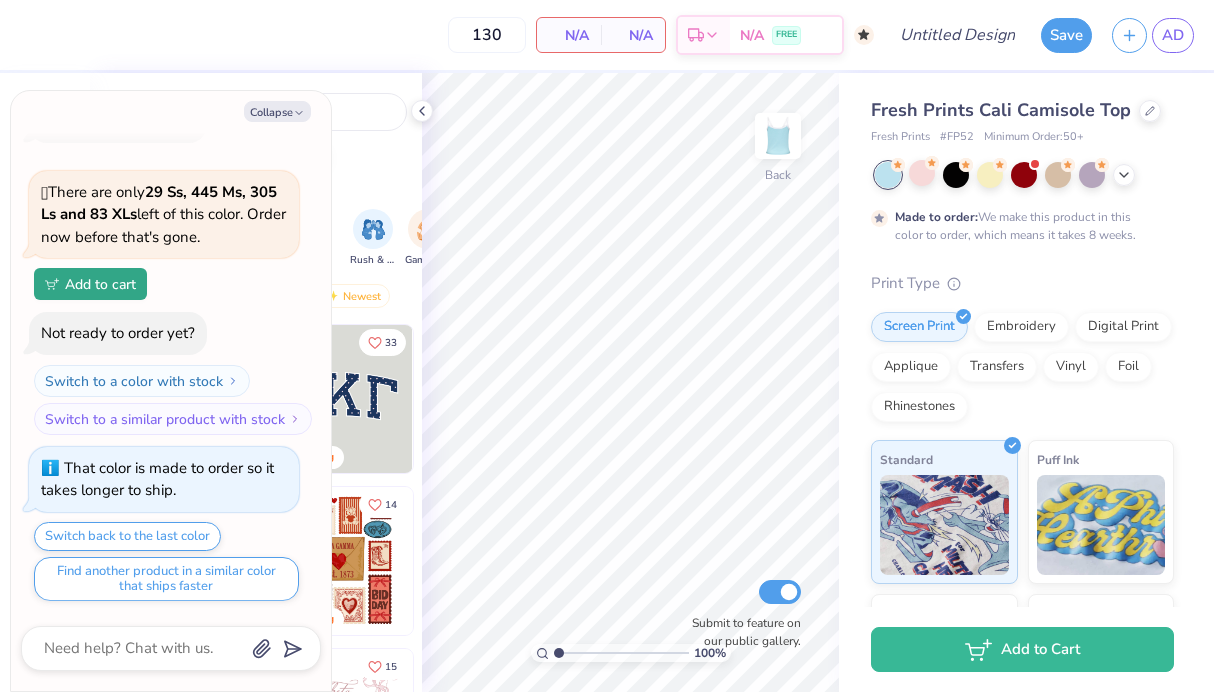 click at bounding box center [339, 399] 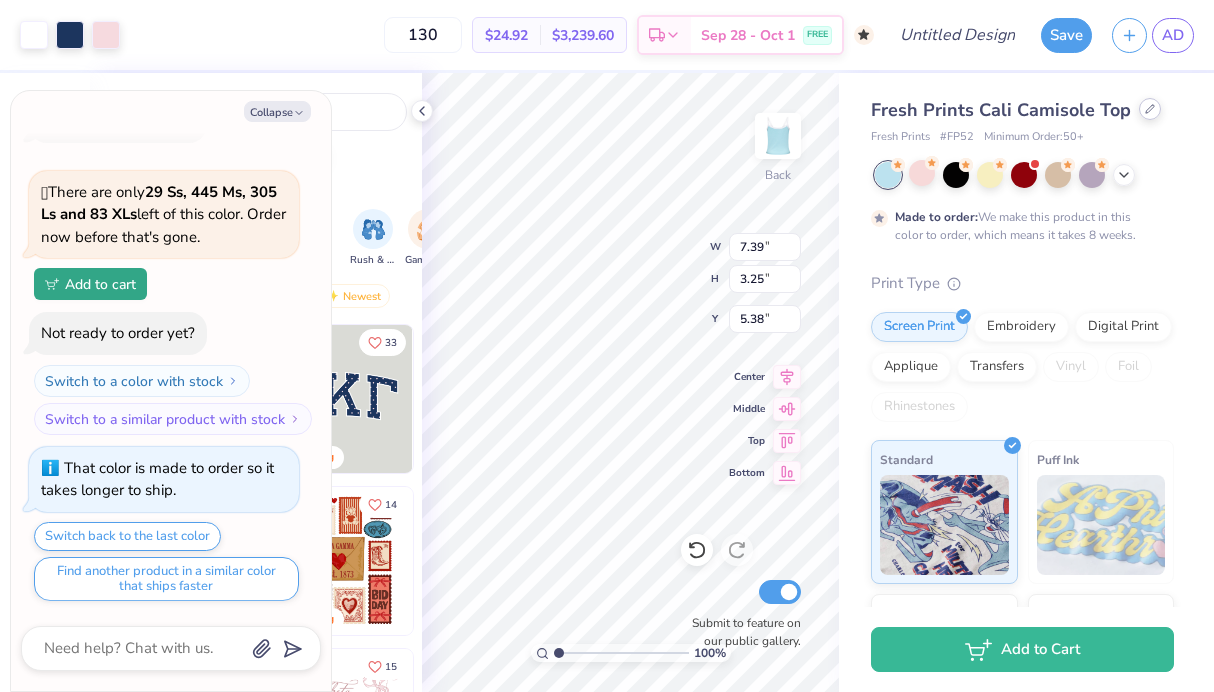 click at bounding box center [1150, 109] 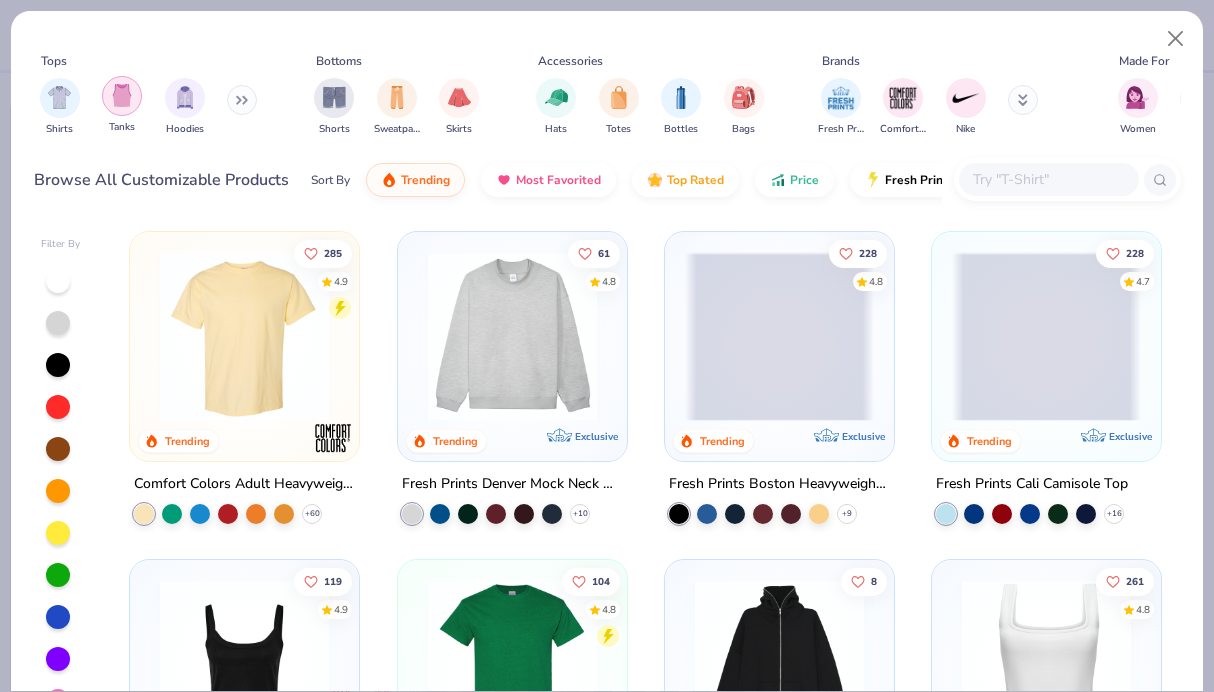 click at bounding box center [122, 95] 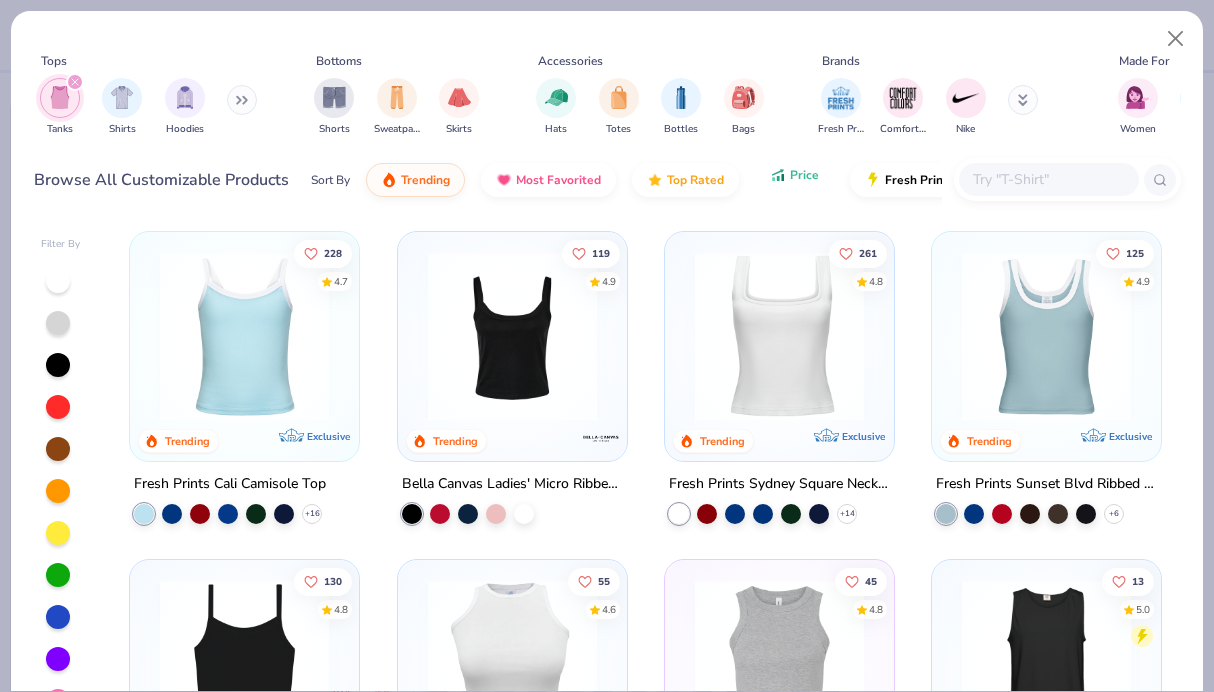 click on "Price" at bounding box center (804, 175) 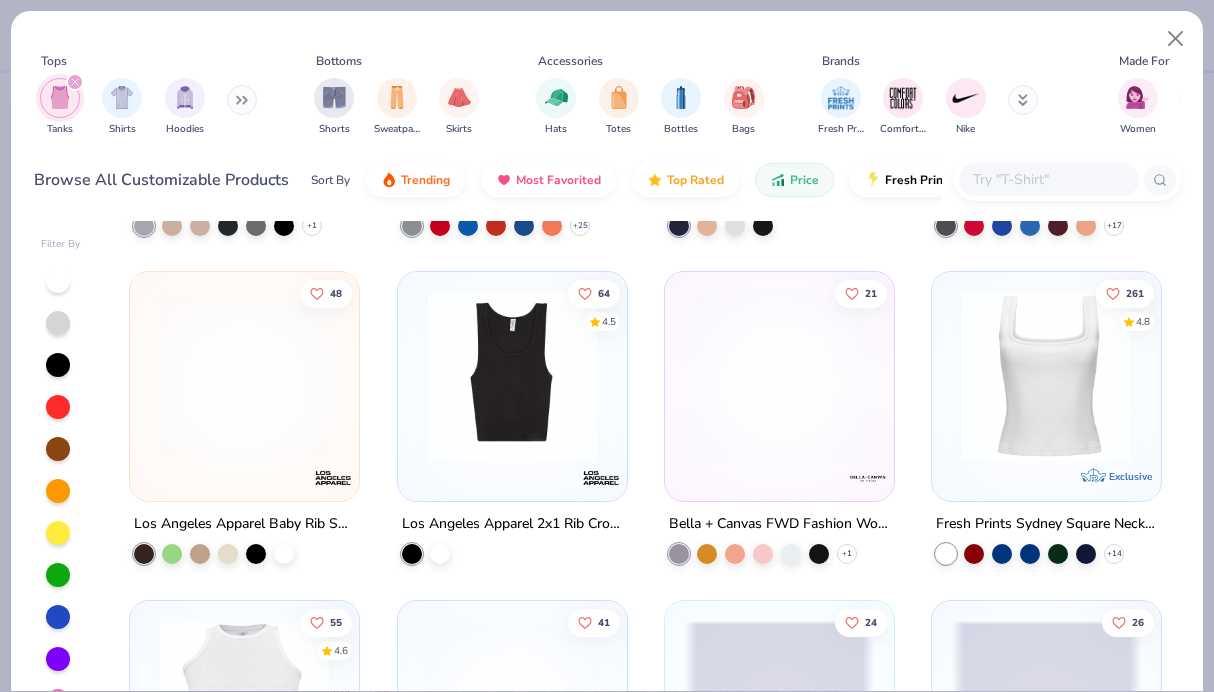 scroll, scrollTop: 1600, scrollLeft: 0, axis: vertical 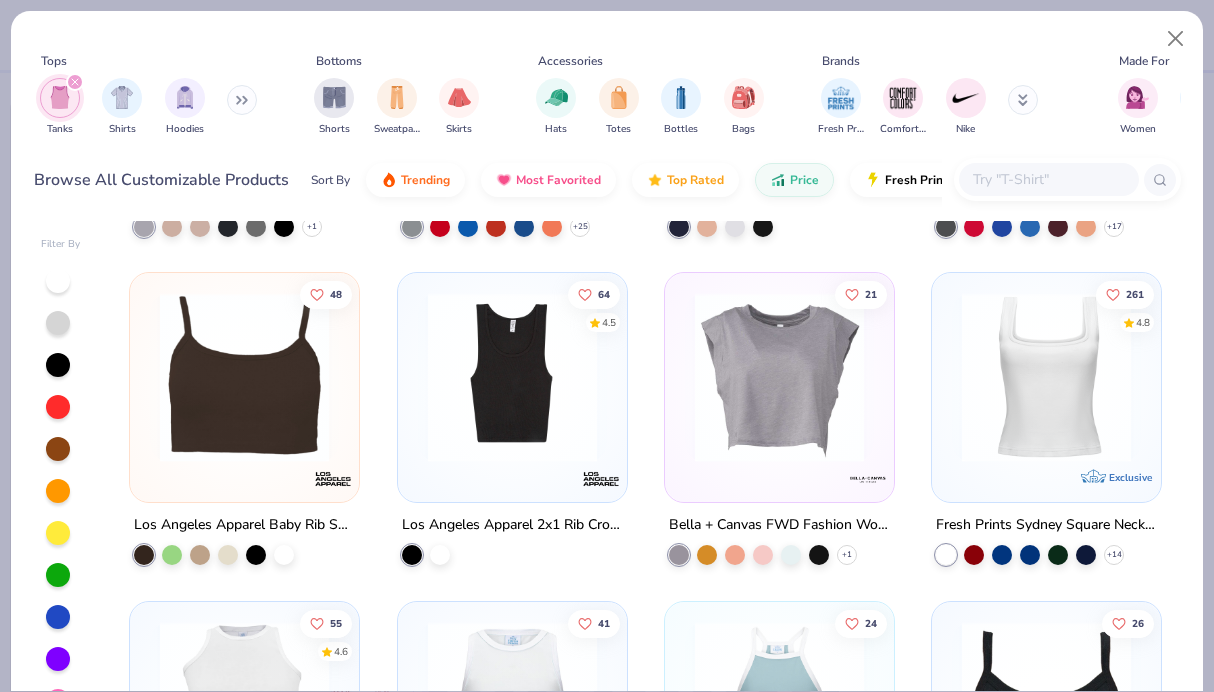 click at bounding box center (1046, 377) 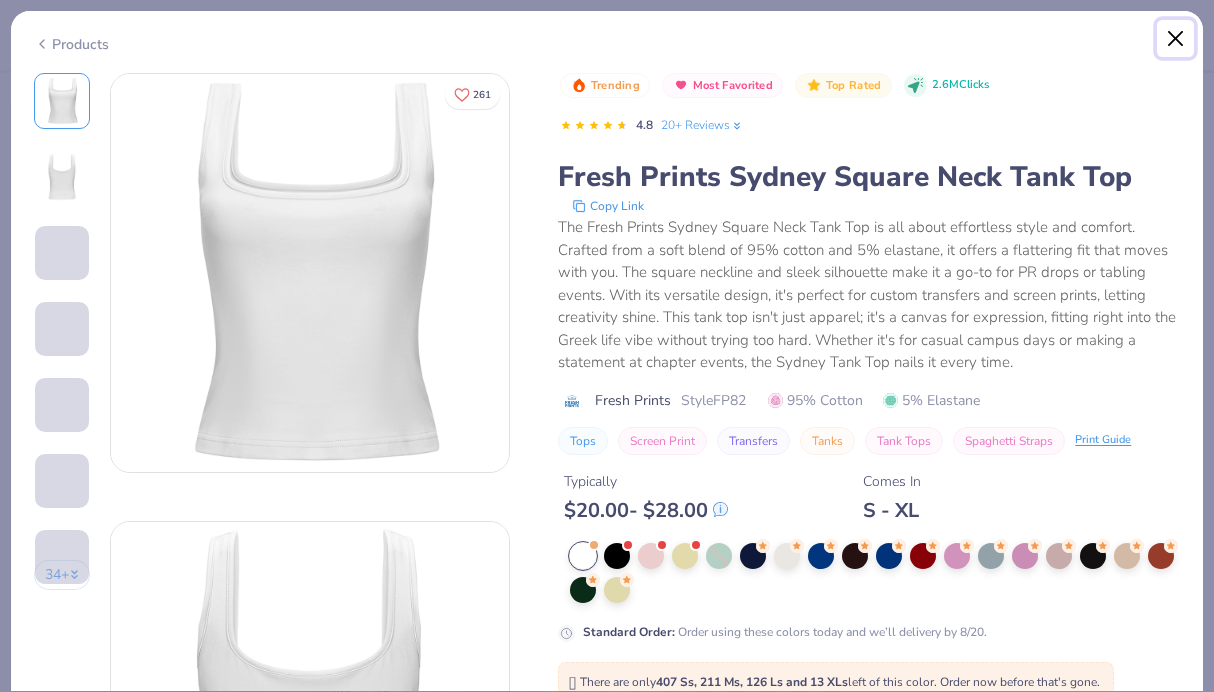 click at bounding box center [1176, 39] 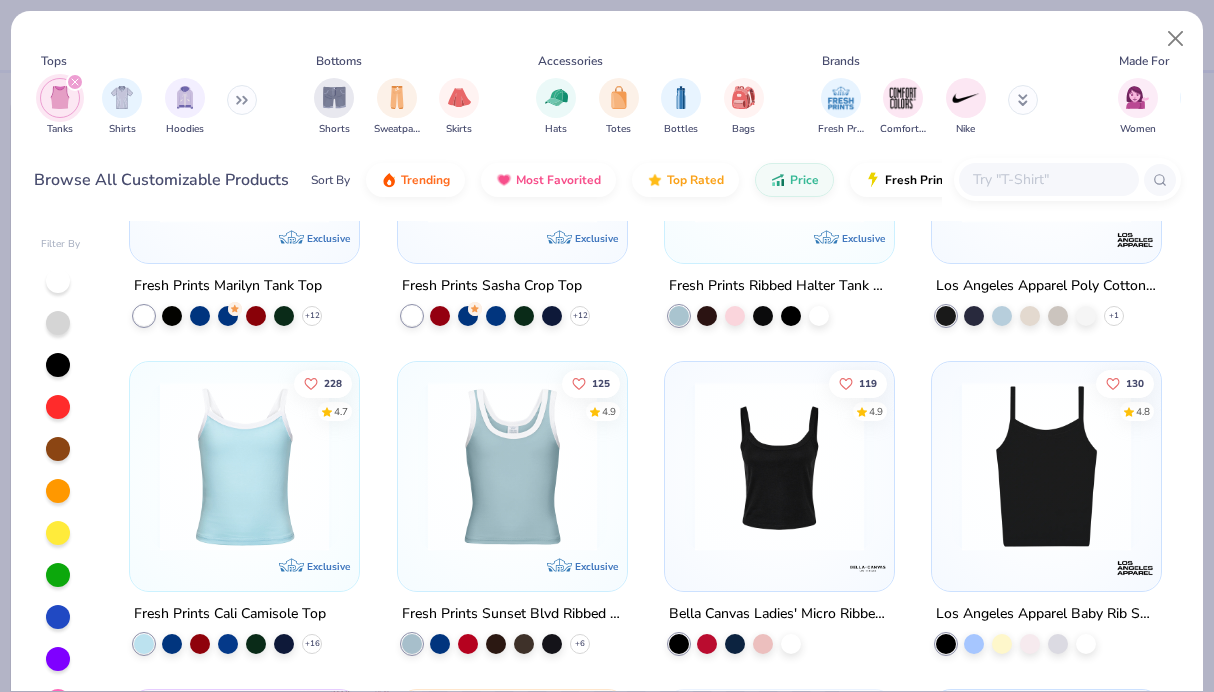 scroll, scrollTop: 2170, scrollLeft: 0, axis: vertical 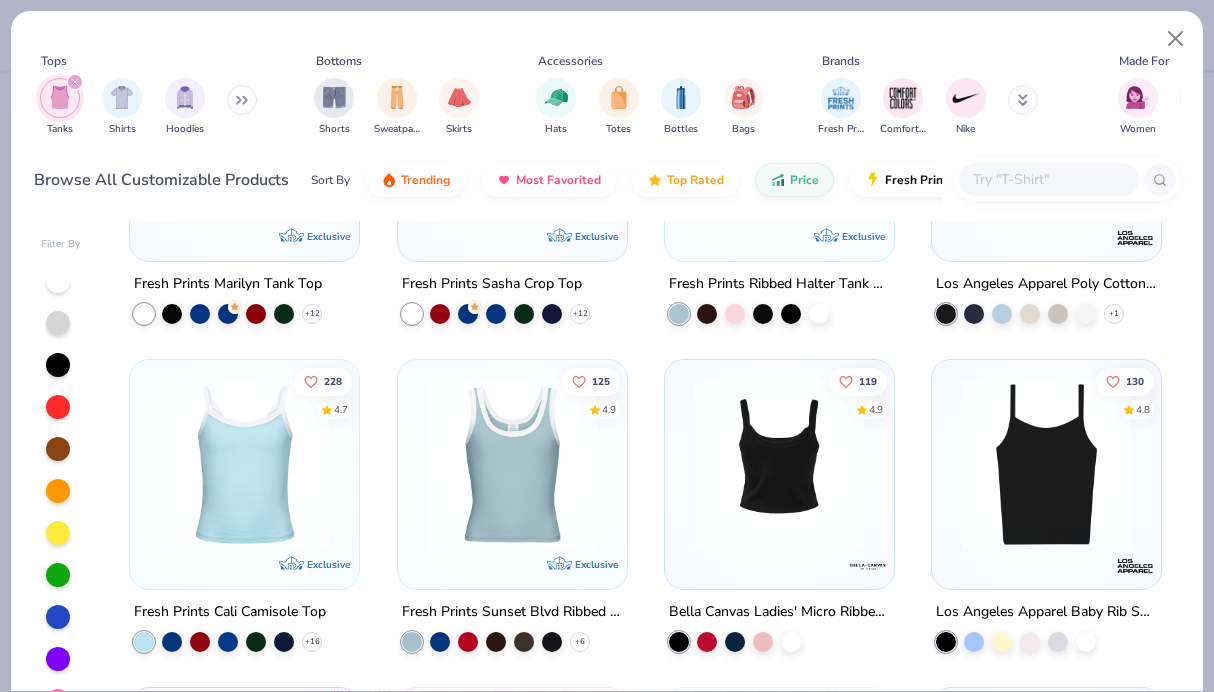 click at bounding box center [779, 464] 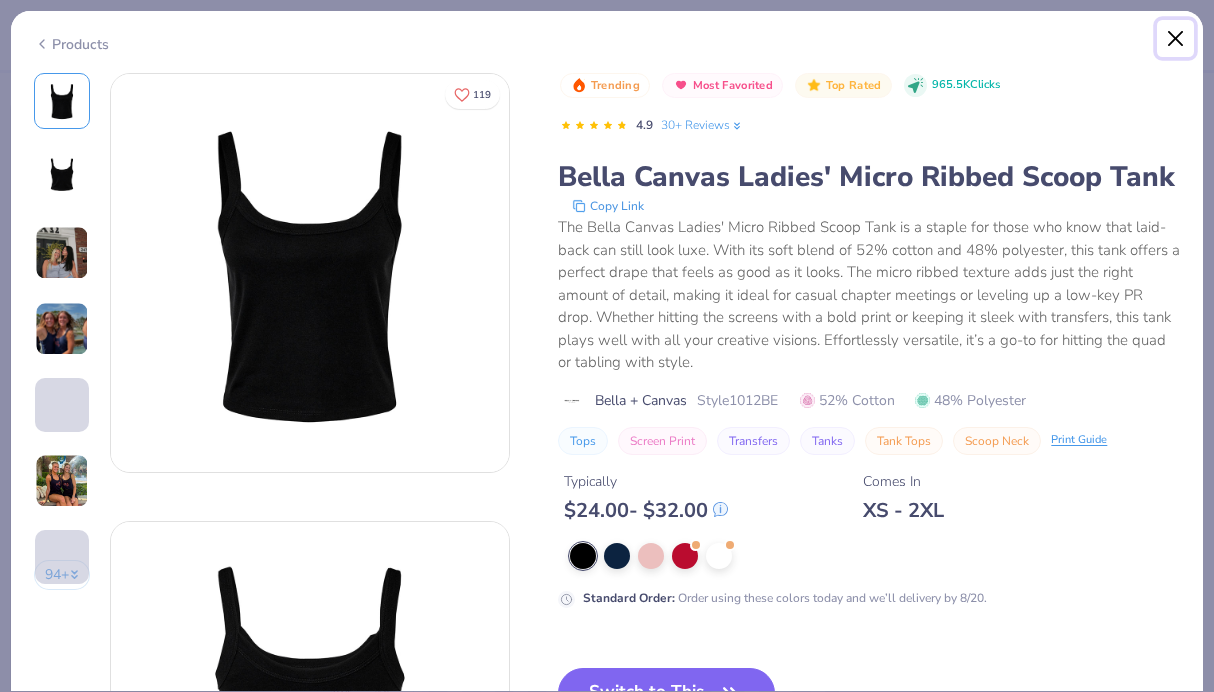 click at bounding box center (1176, 39) 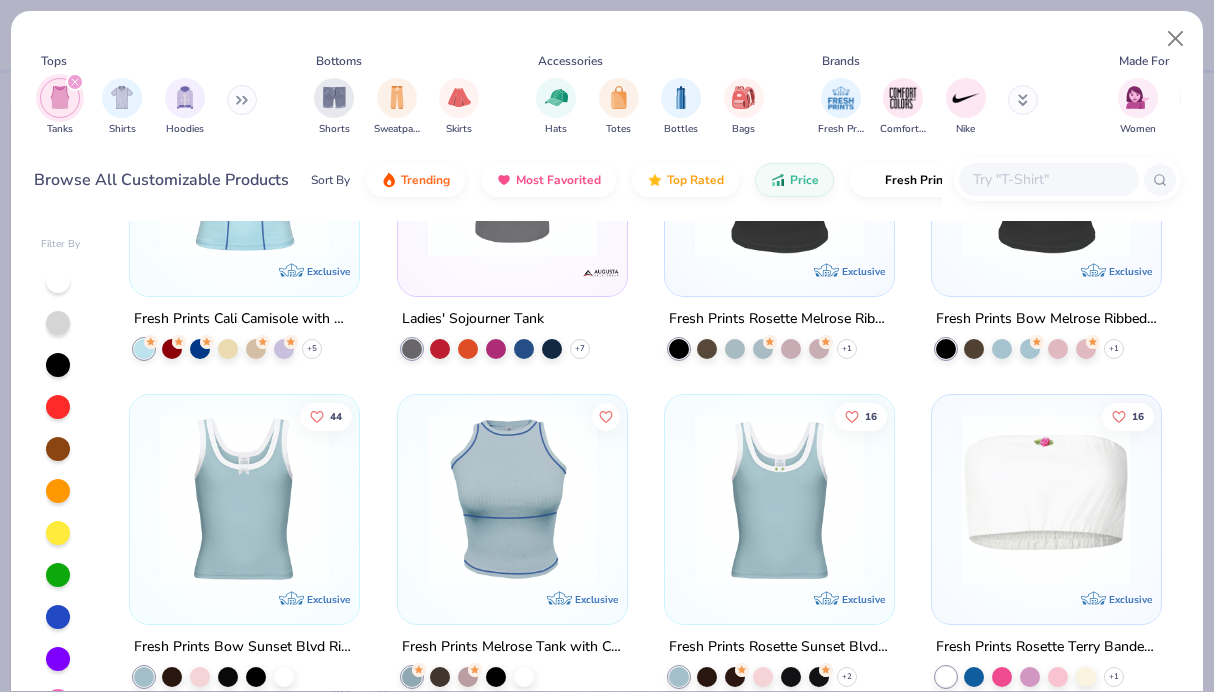 scroll, scrollTop: 3617, scrollLeft: 0, axis: vertical 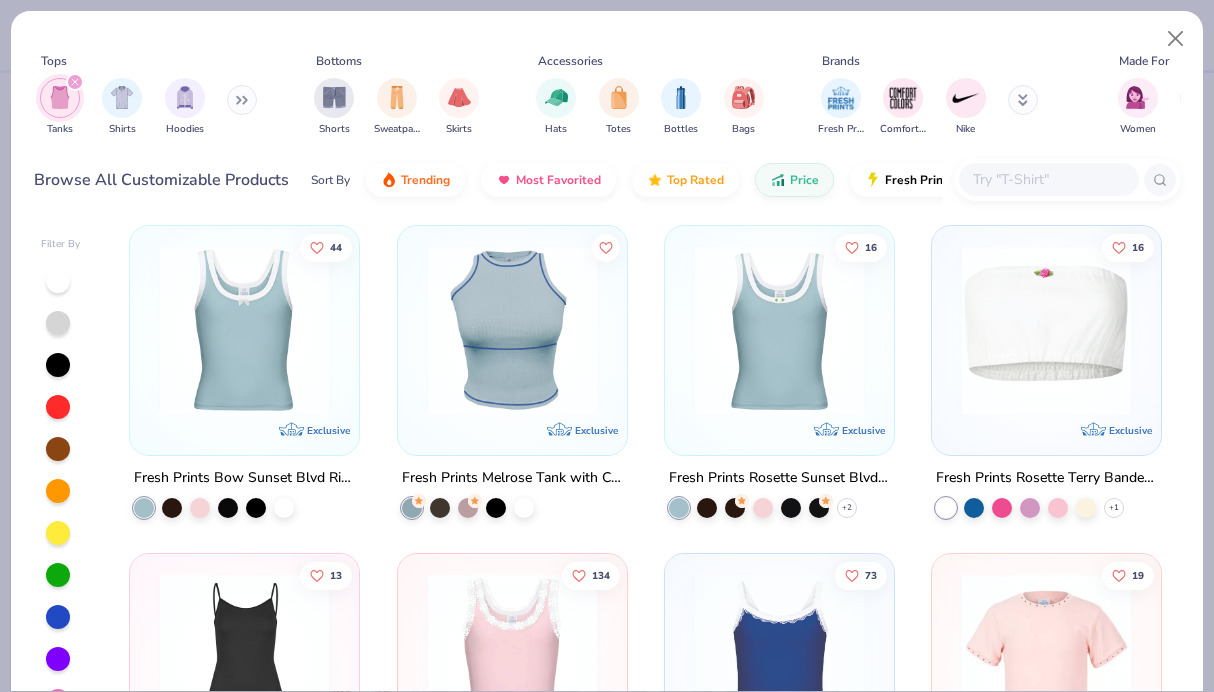 click at bounding box center [244, 330] 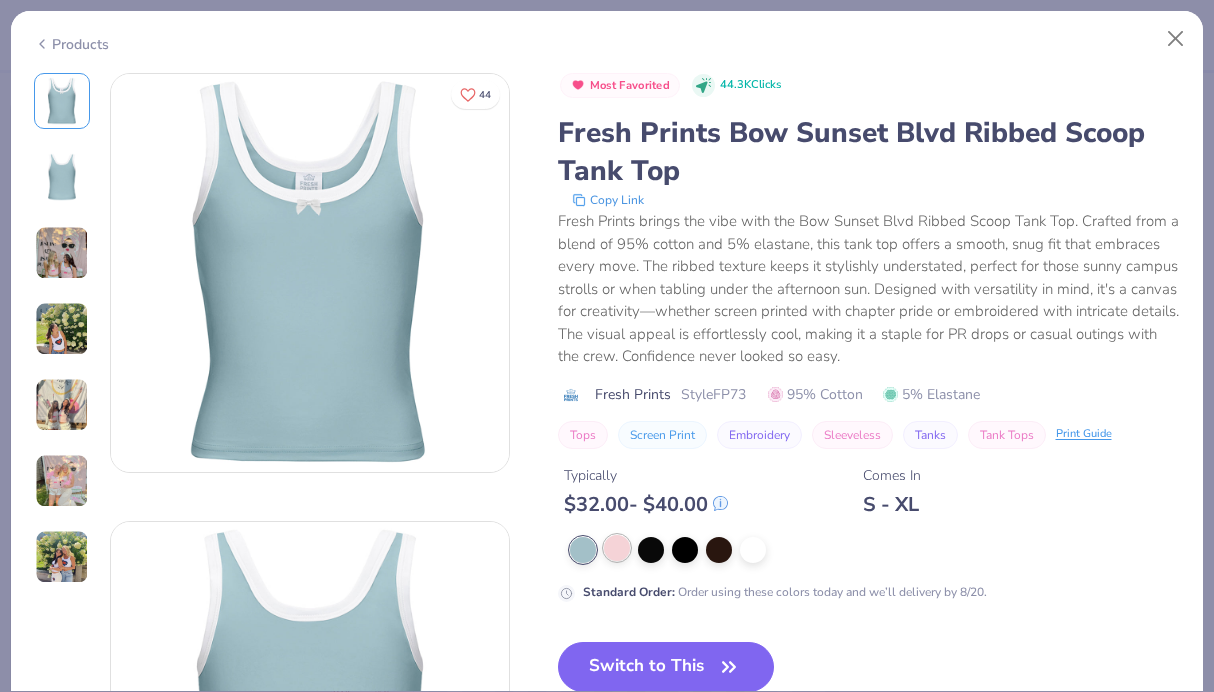 click at bounding box center (617, 548) 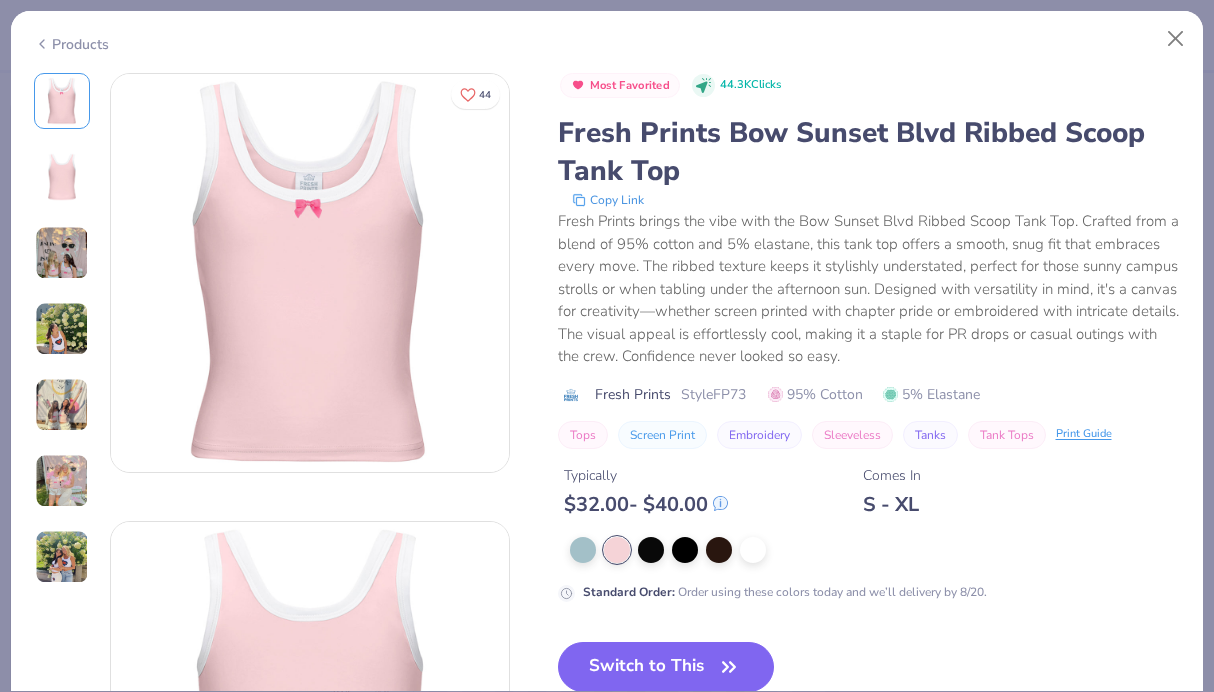 click at bounding box center (62, 329) 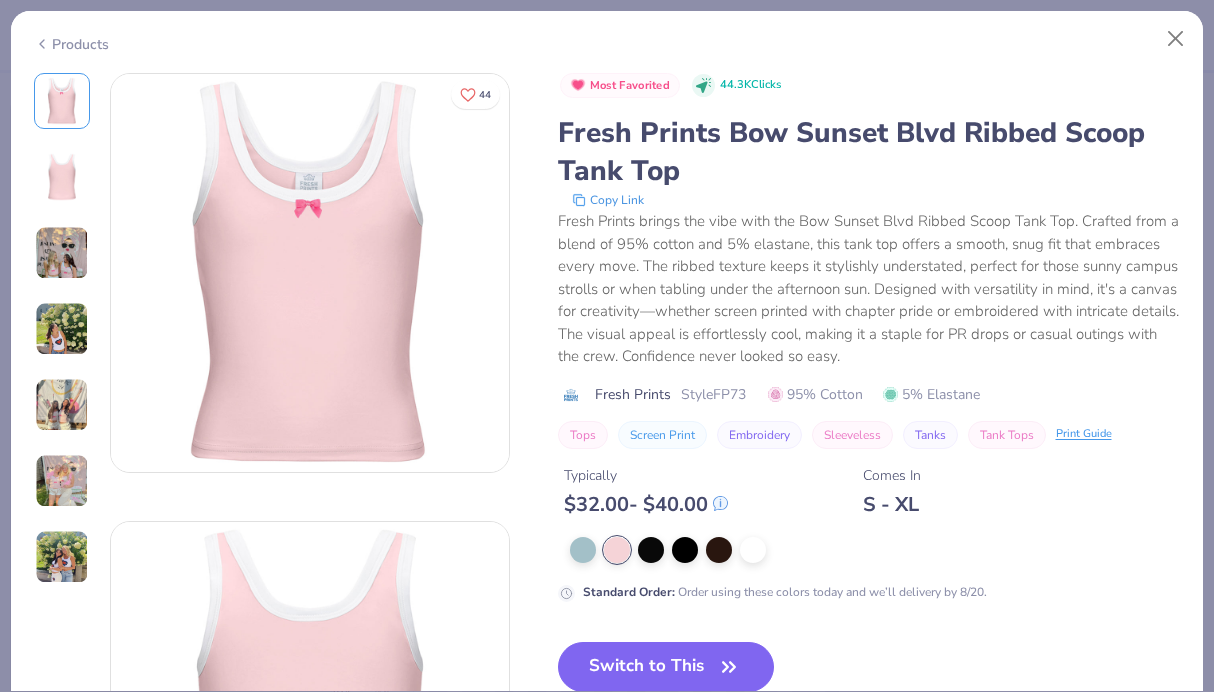 click at bounding box center (62, 177) 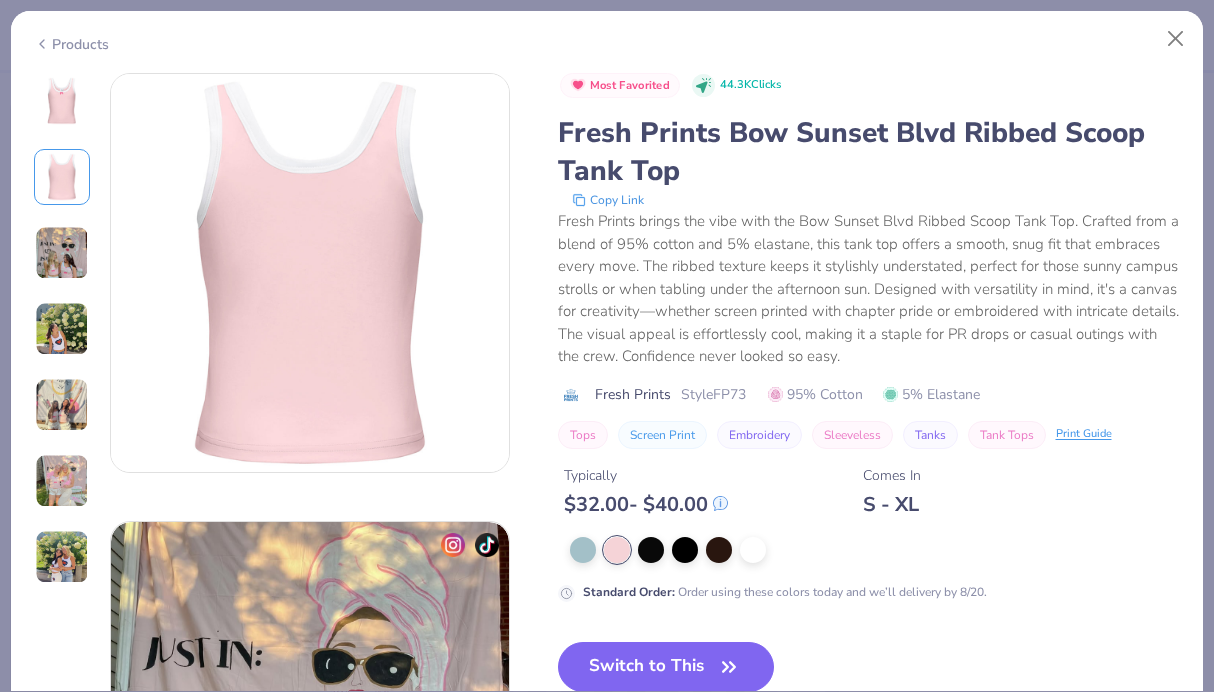 click at bounding box center [62, 253] 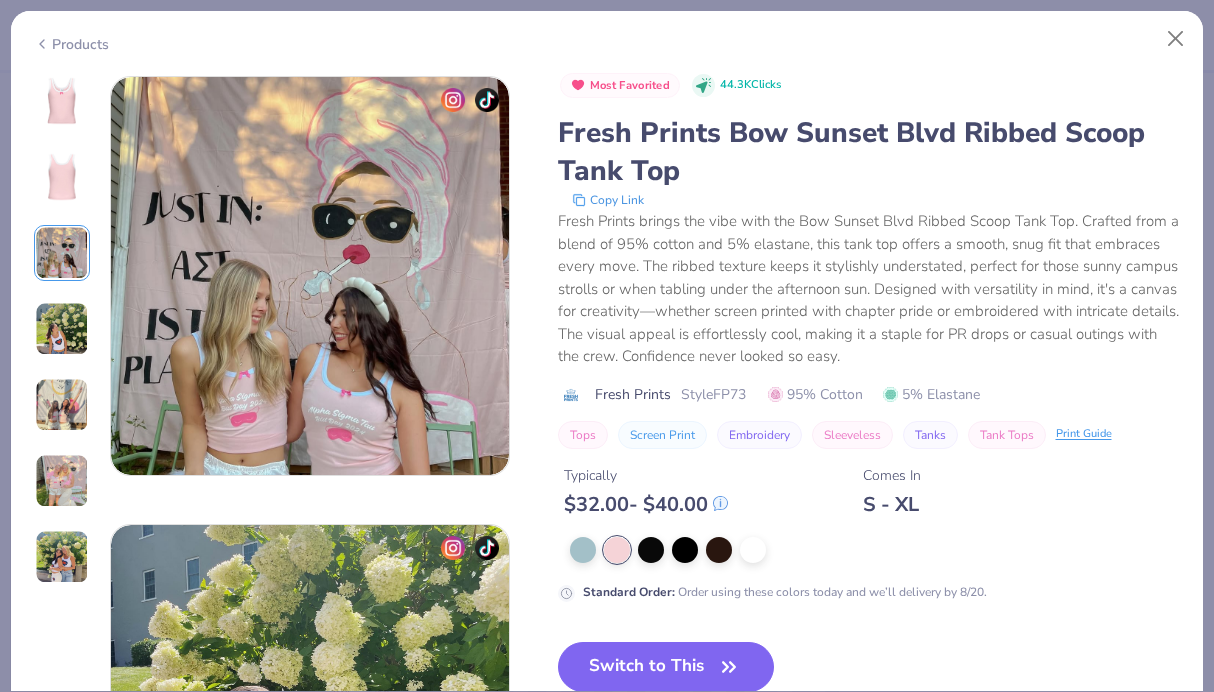 scroll, scrollTop: 896, scrollLeft: 0, axis: vertical 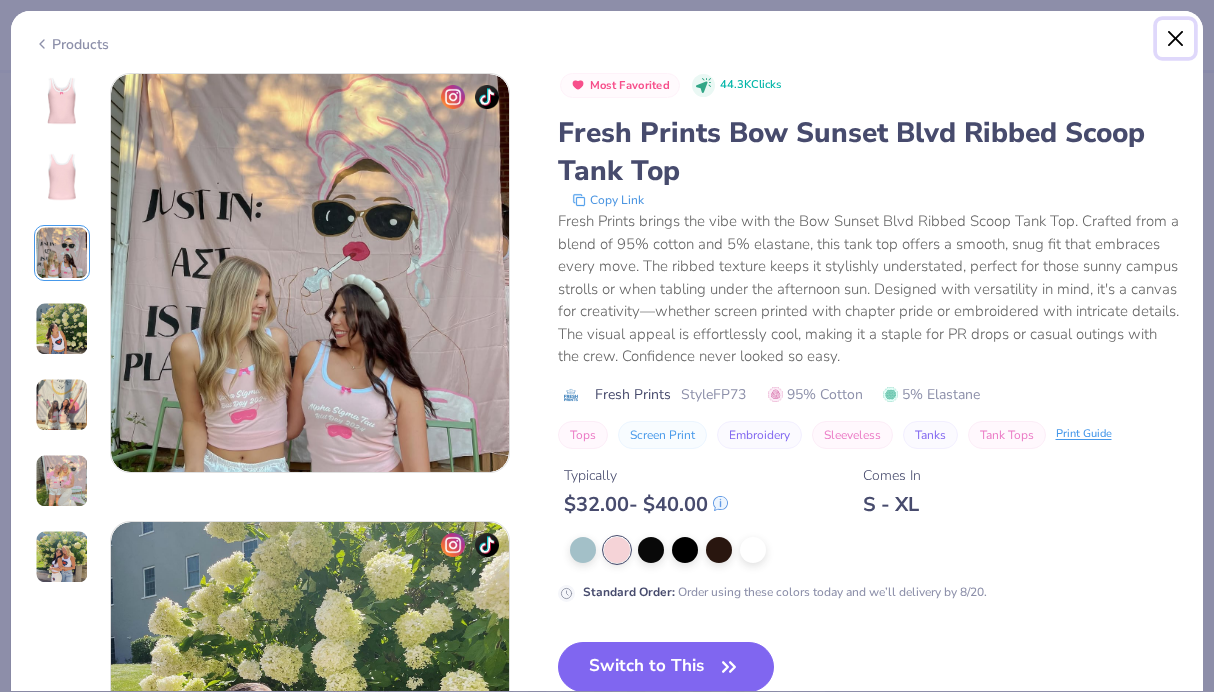 click at bounding box center [1176, 39] 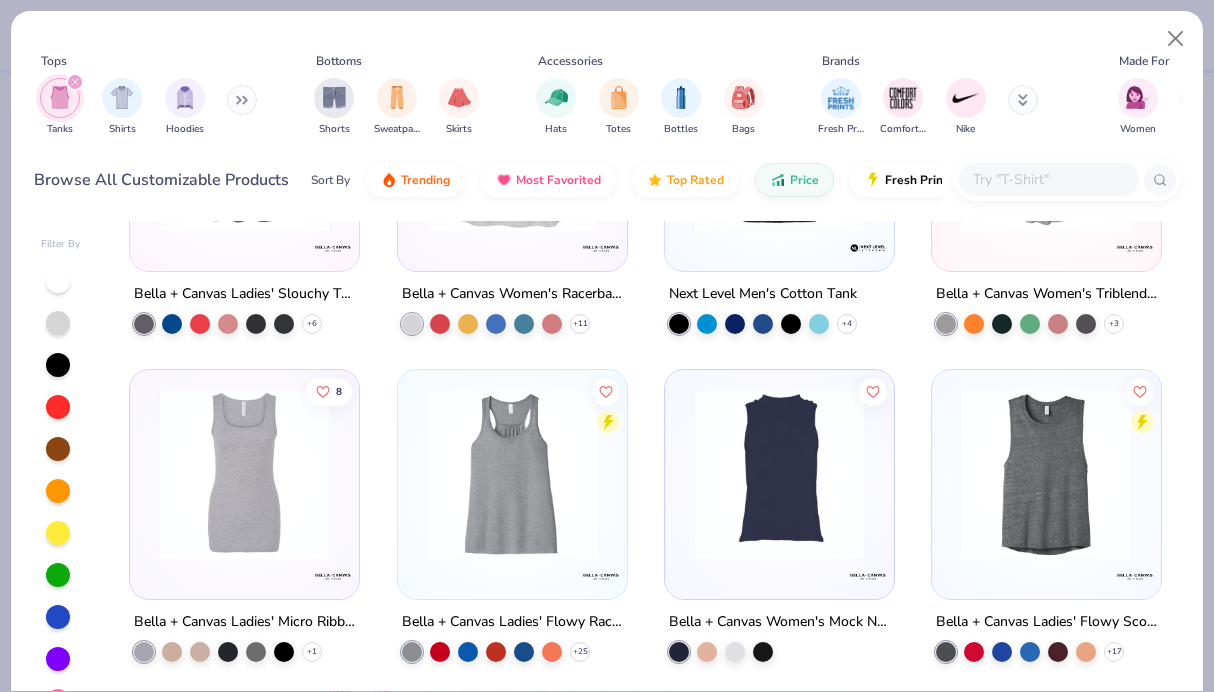 scroll, scrollTop: 0, scrollLeft: 0, axis: both 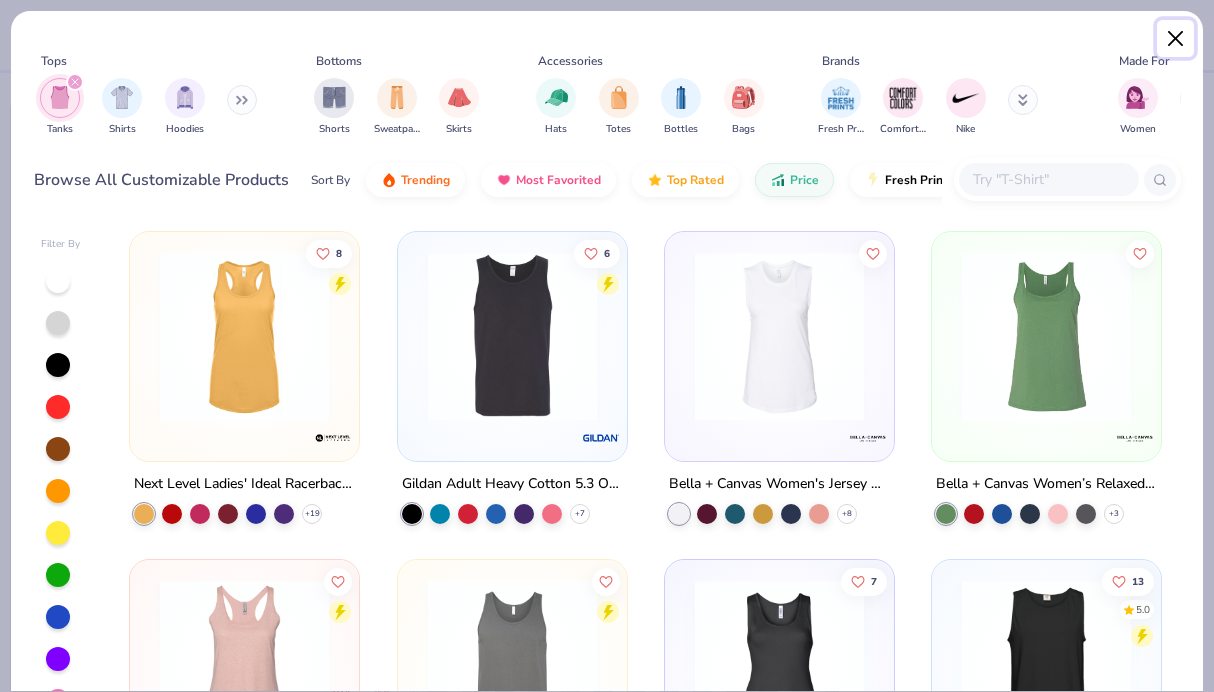 click at bounding box center [1176, 39] 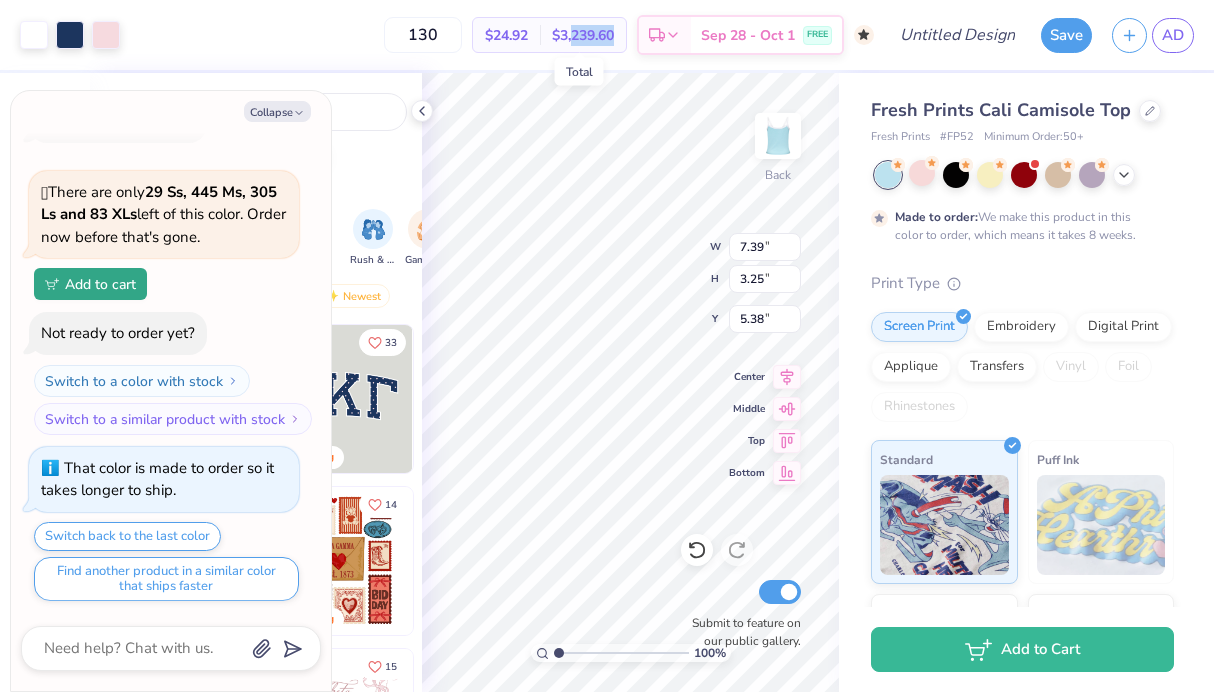 drag, startPoint x: 566, startPoint y: 32, endPoint x: 610, endPoint y: 31, distance: 44.011364 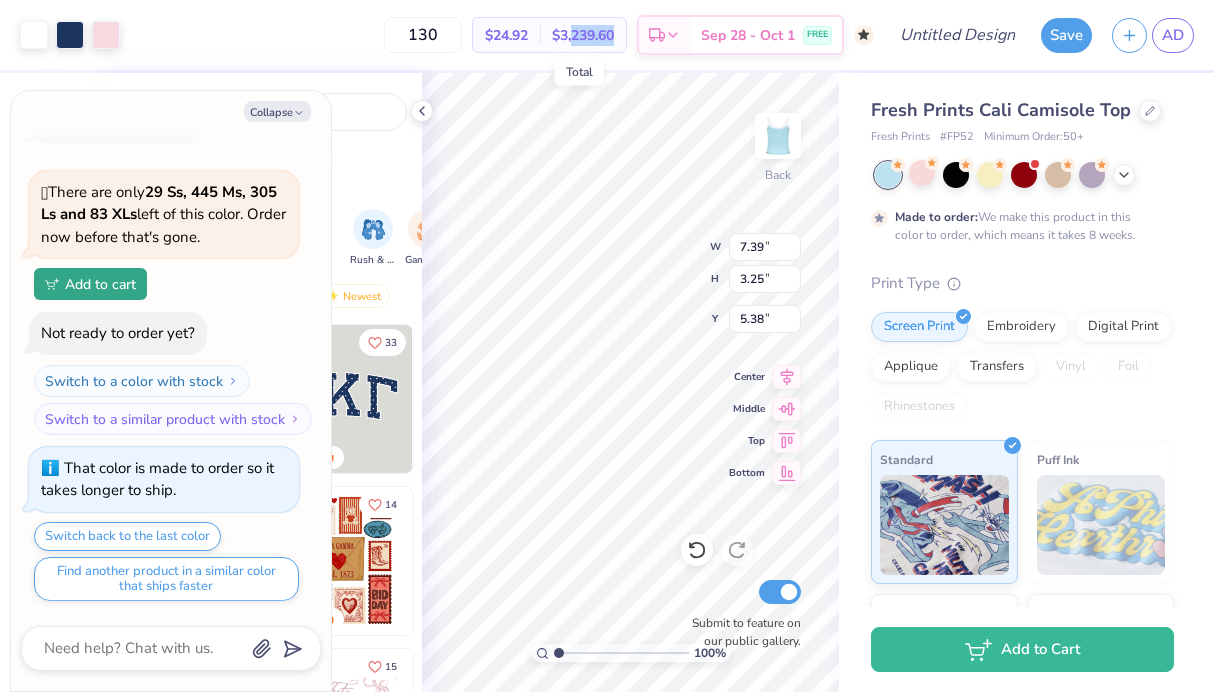 click on "$3,239.60" at bounding box center [583, 35] 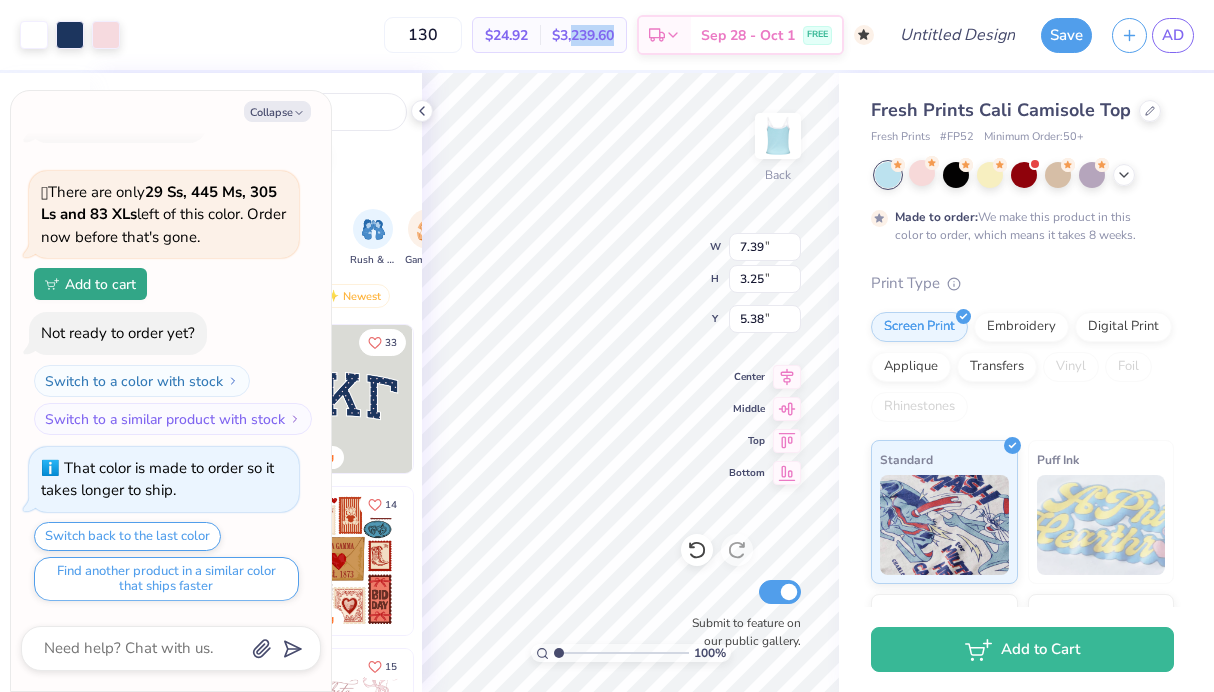 click on "$24.92 Per Item $3,239.60 Total" at bounding box center (549, 35) 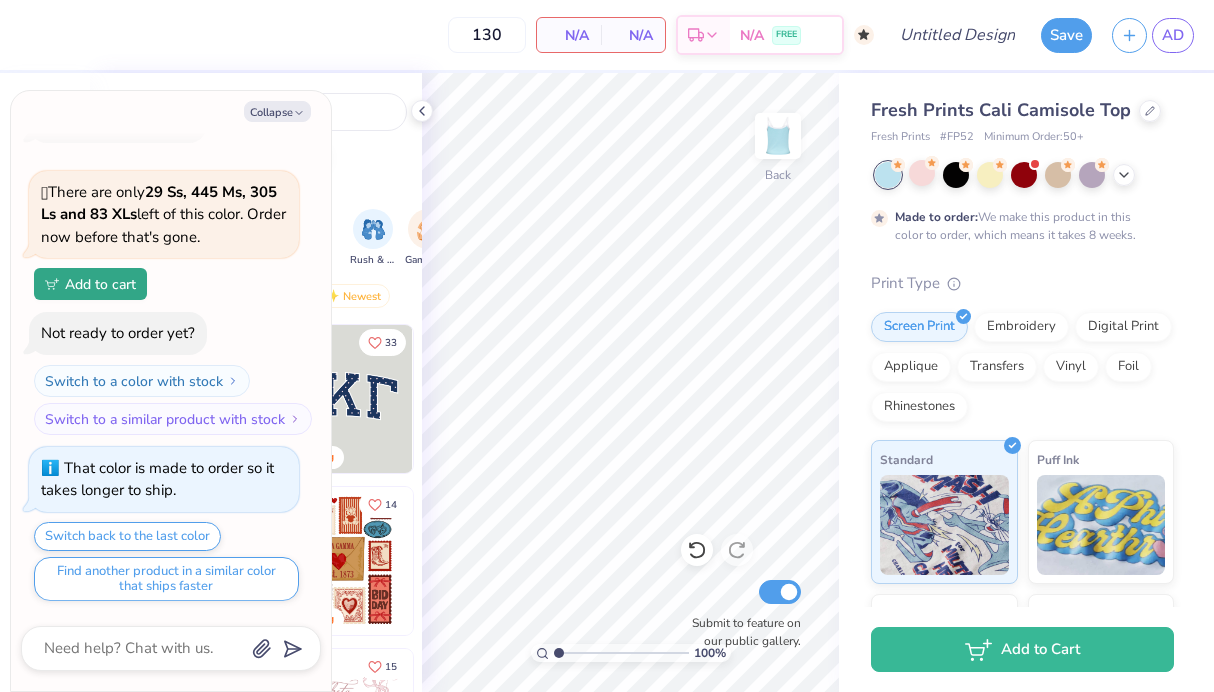 click on "Orgs Events Styles Print Types" at bounding box center [256, 189] 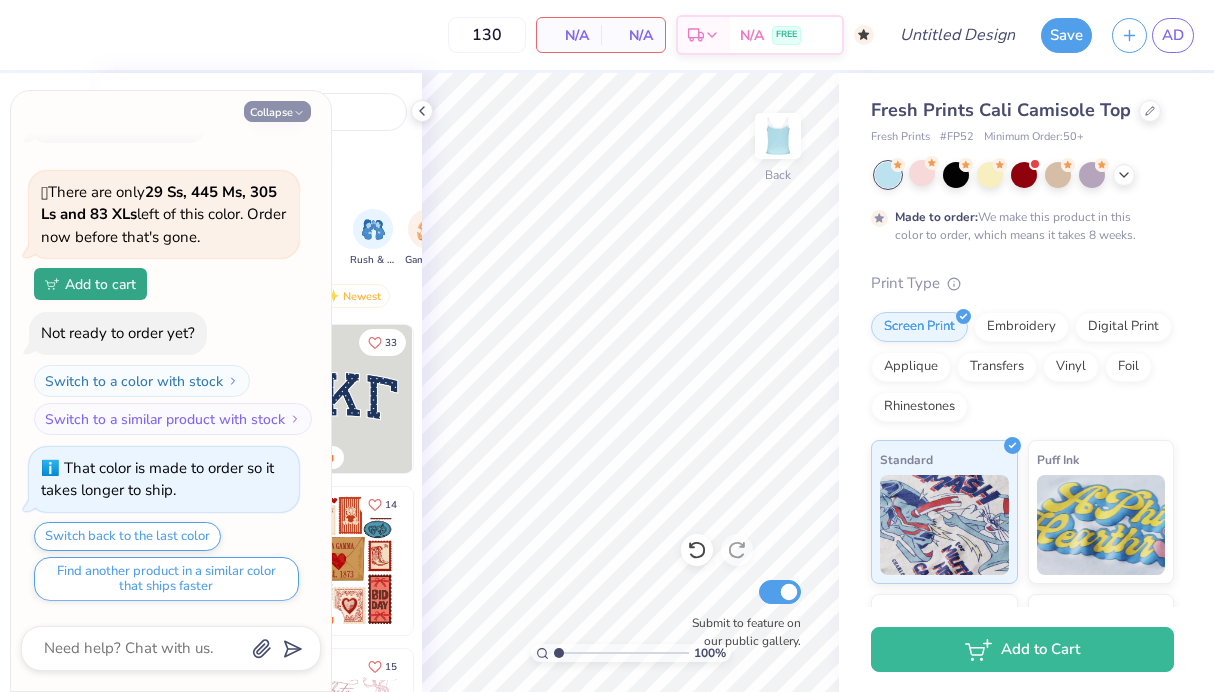 click on "Collapse" at bounding box center [277, 111] 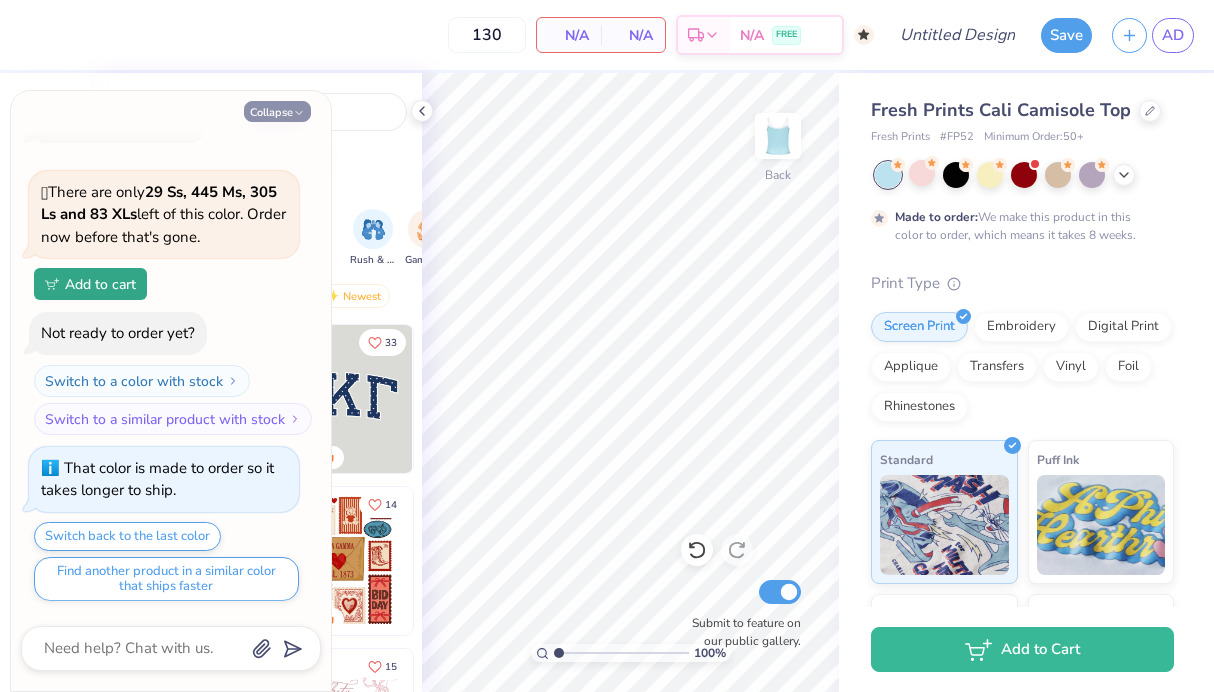 type on "x" 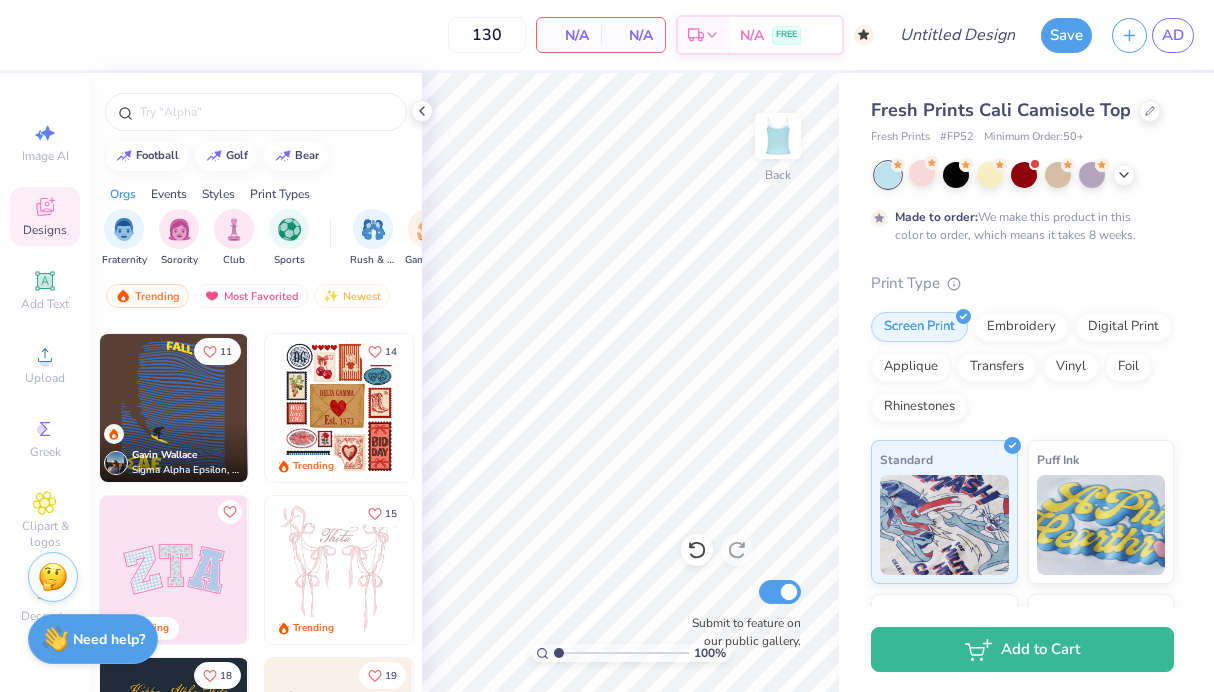 scroll, scrollTop: 155, scrollLeft: 0, axis: vertical 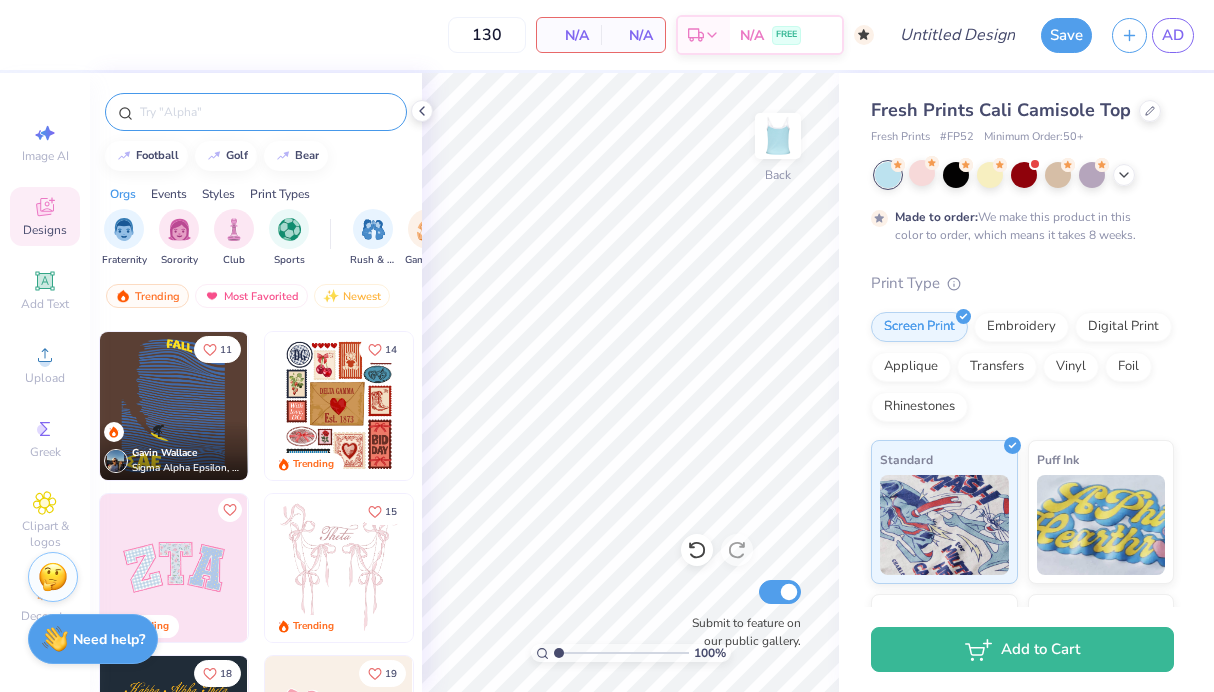 click at bounding box center [256, 112] 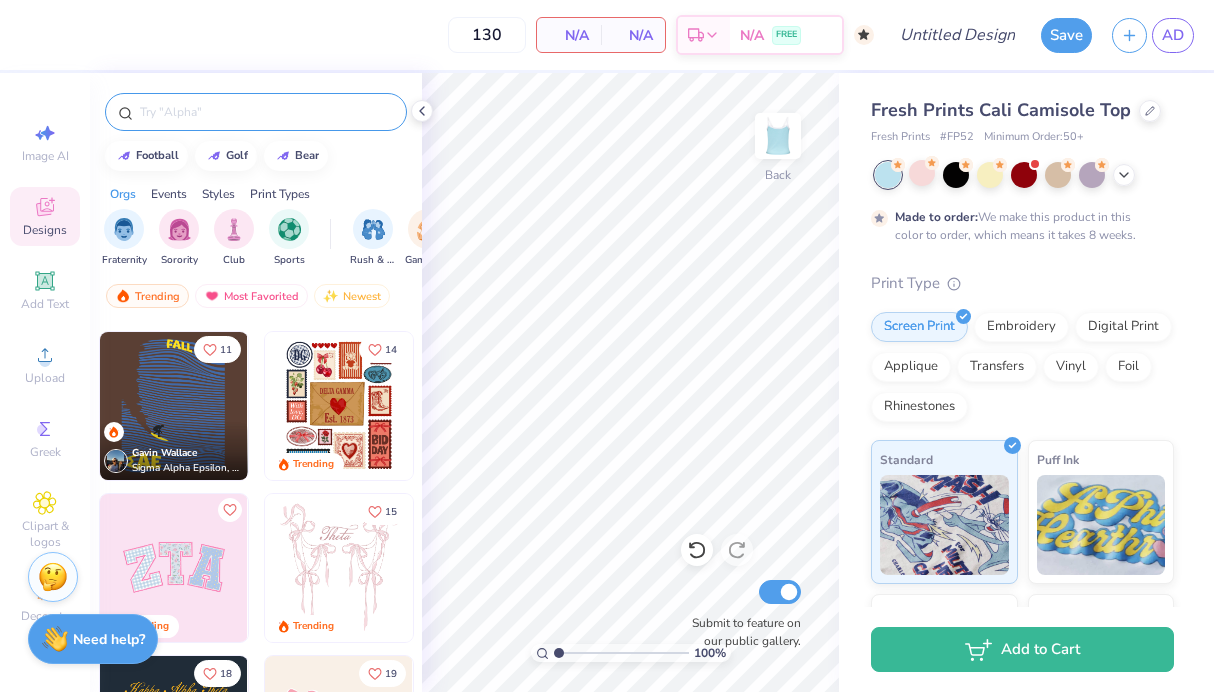 click at bounding box center (266, 112) 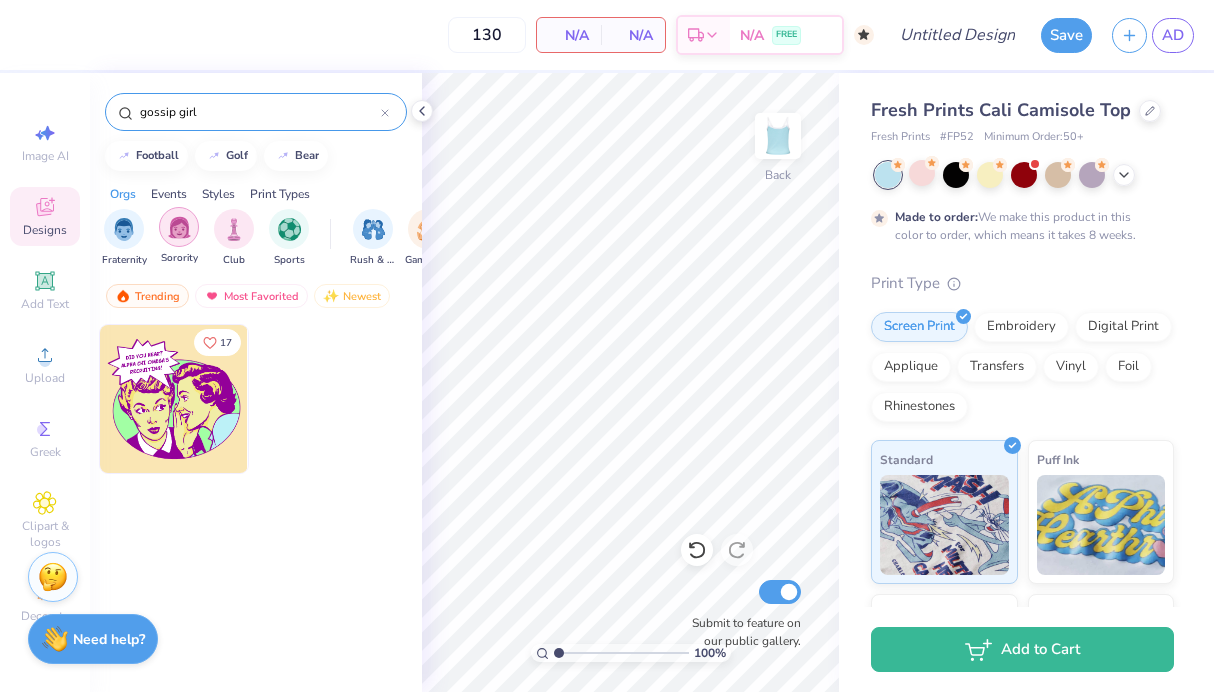 click at bounding box center (179, 227) 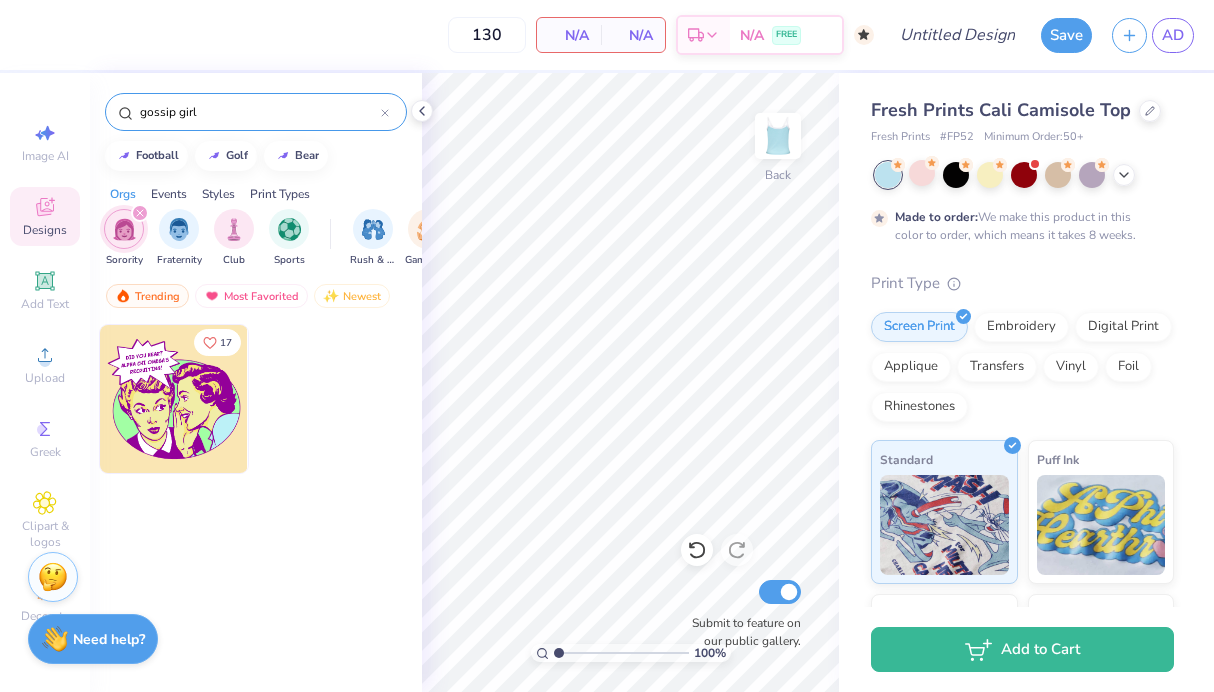 click 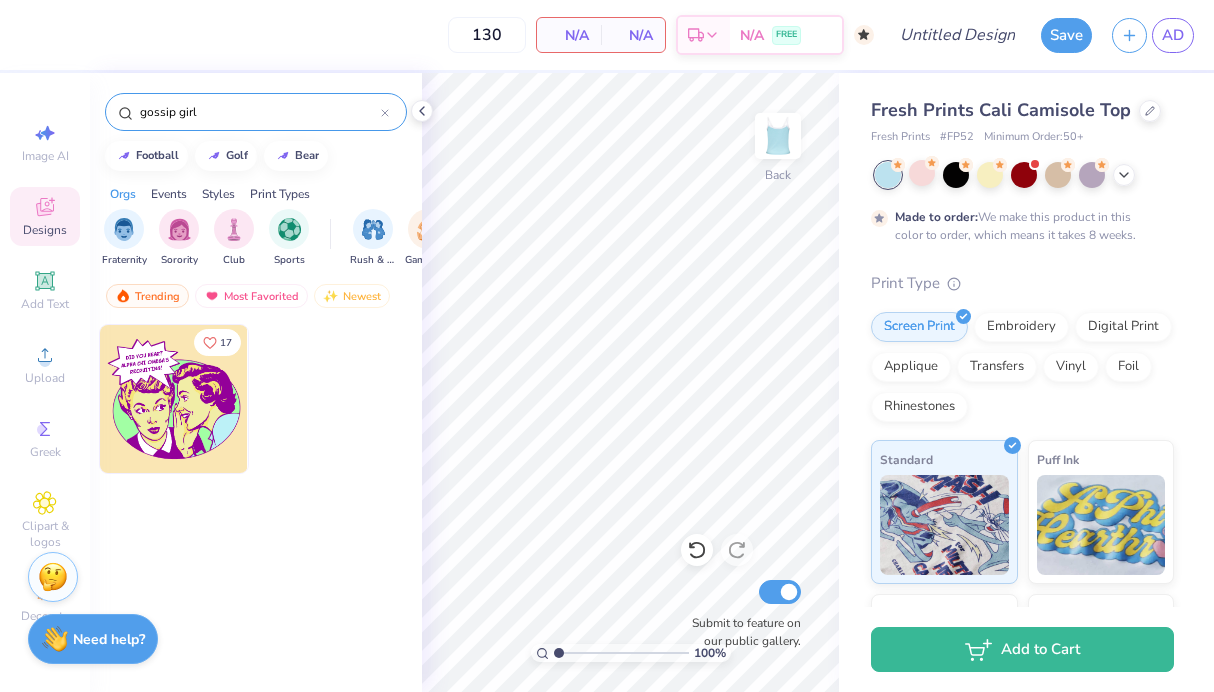 click on "Events" at bounding box center (169, 194) 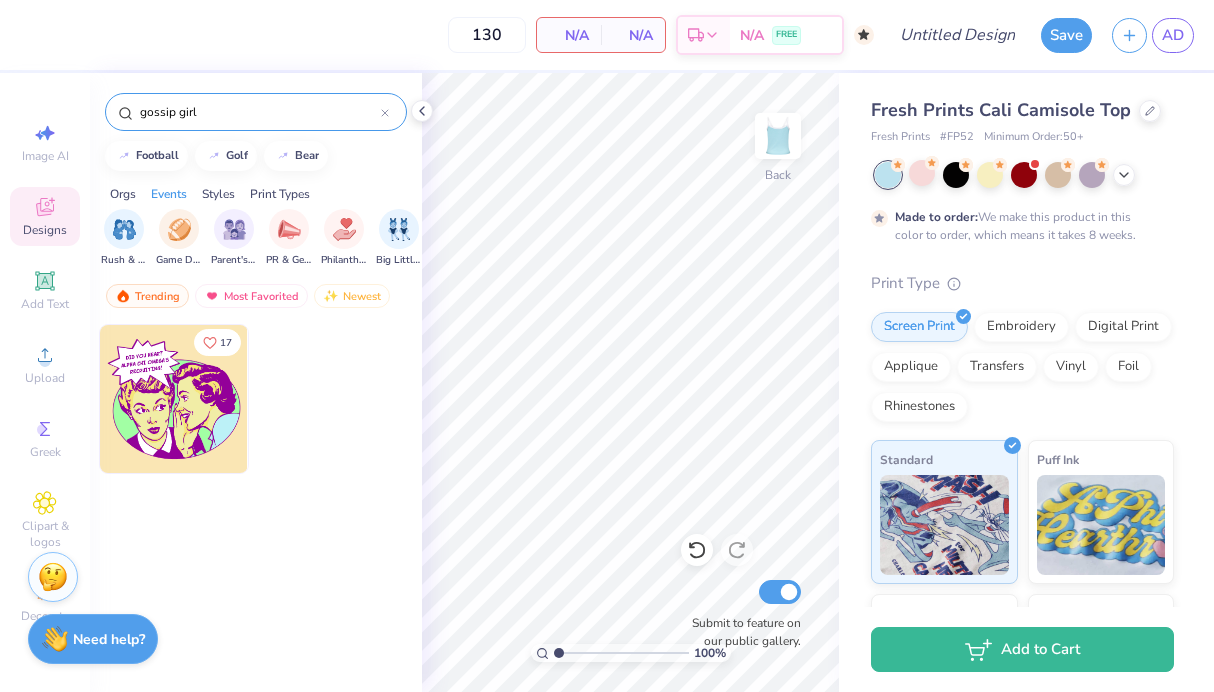click on "Styles" at bounding box center [218, 194] 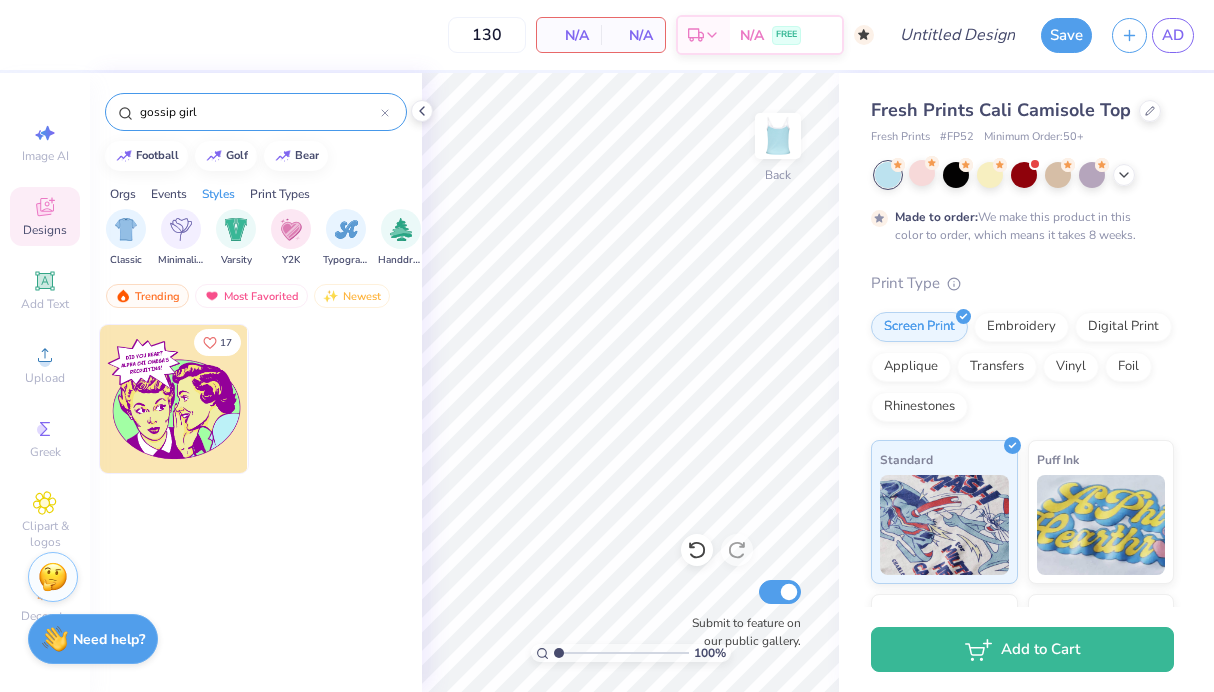scroll, scrollTop: 0, scrollLeft: 1048, axis: horizontal 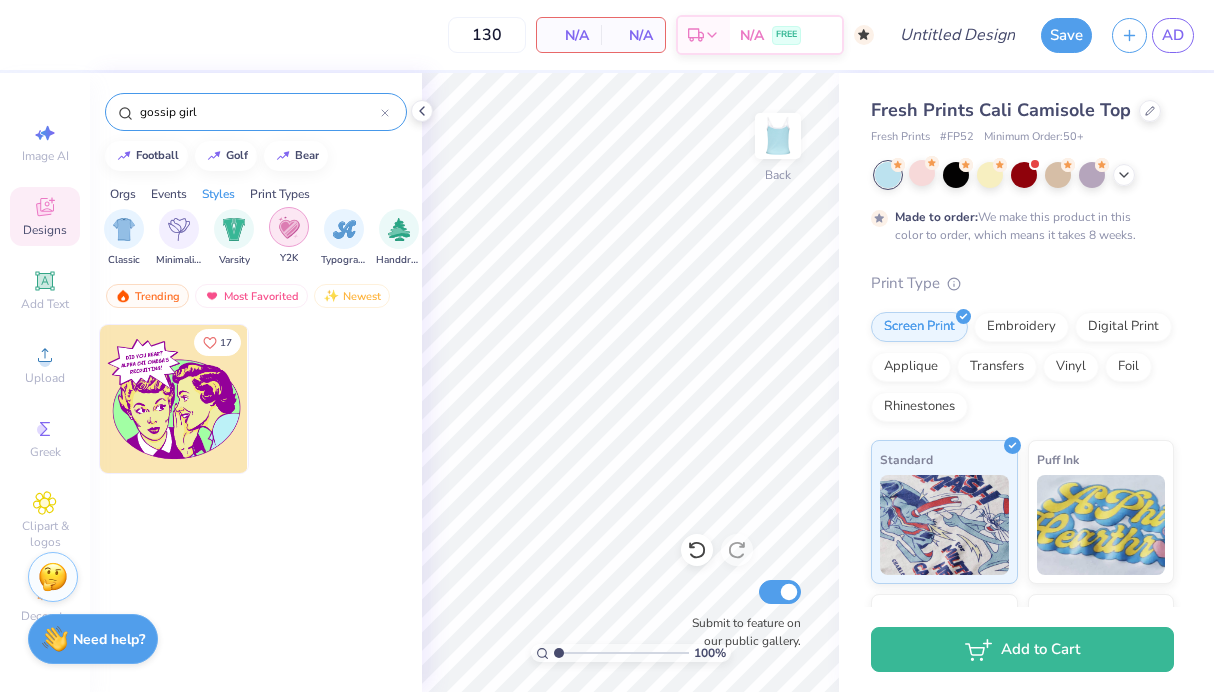 click at bounding box center [289, 227] 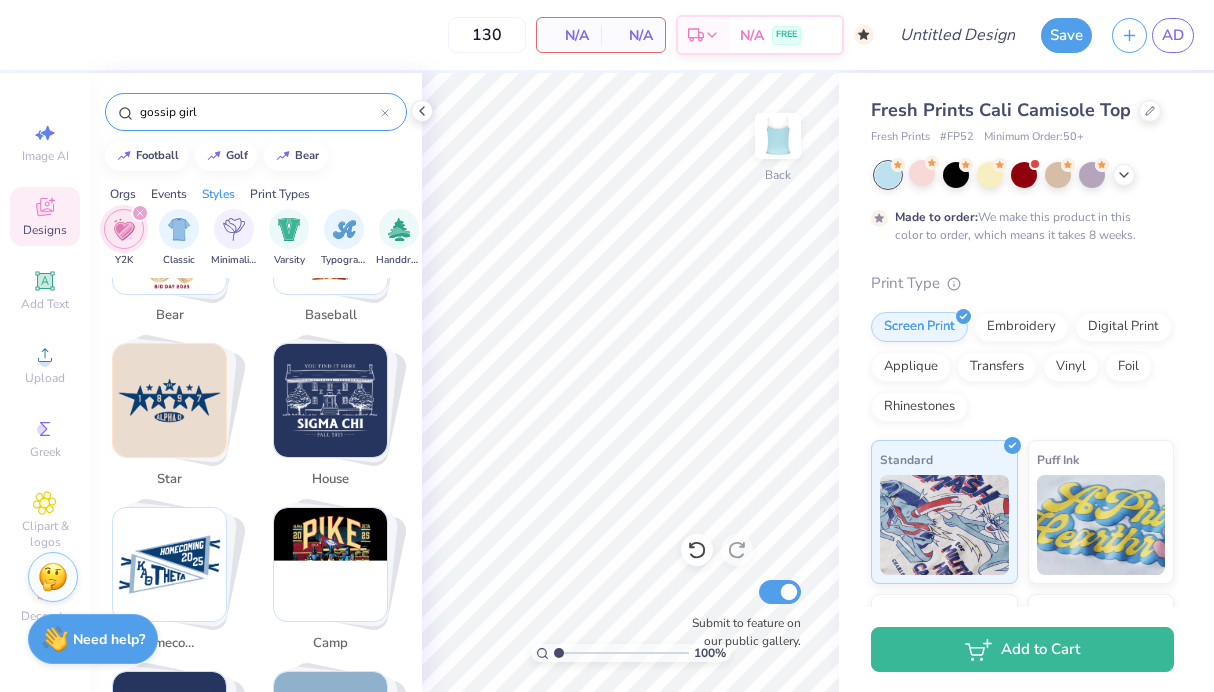 scroll, scrollTop: 597, scrollLeft: 0, axis: vertical 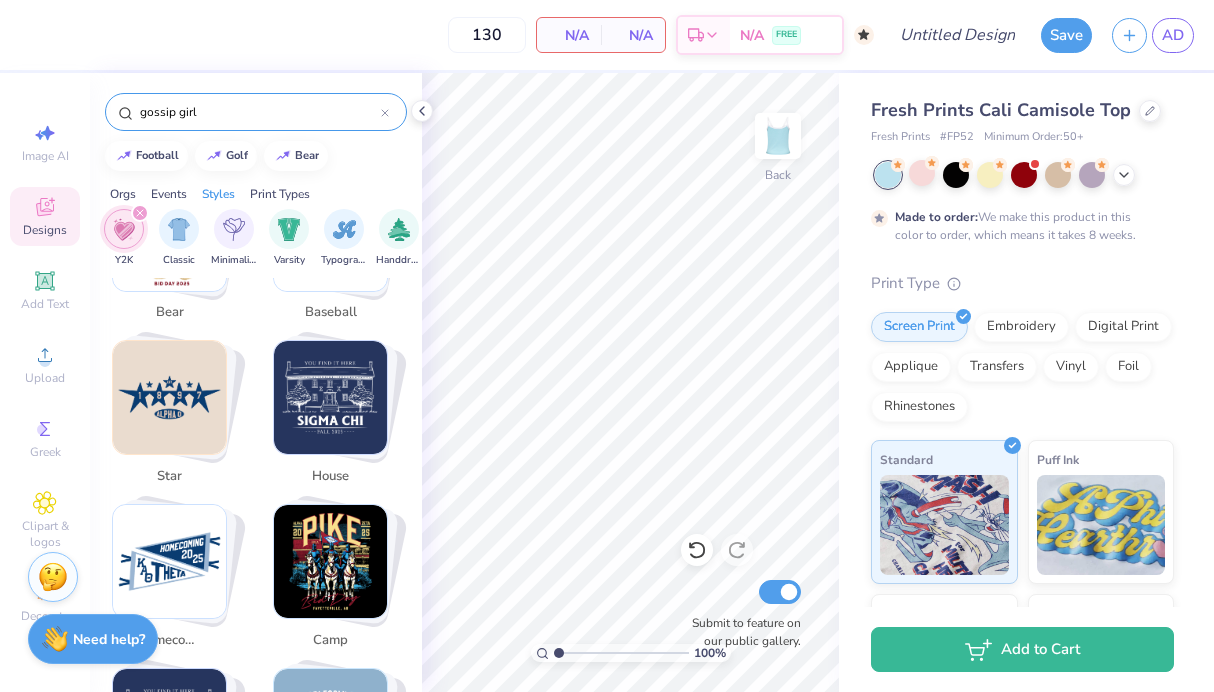 click at bounding box center [169, 397] 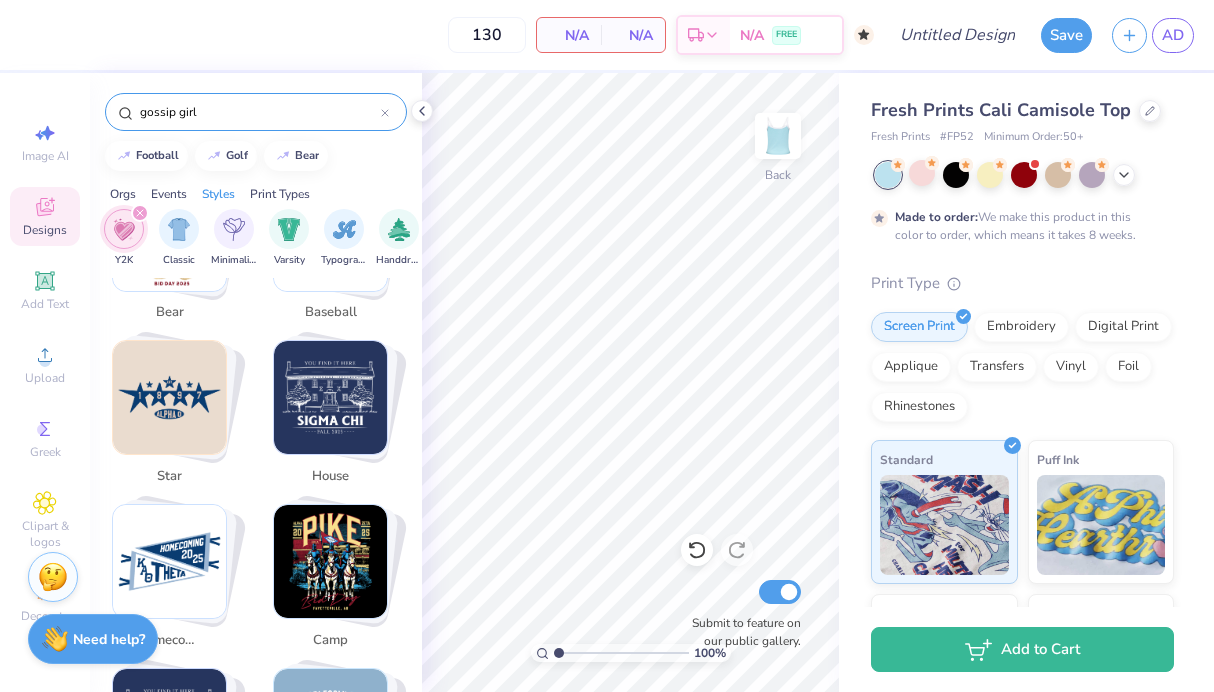 type on "star" 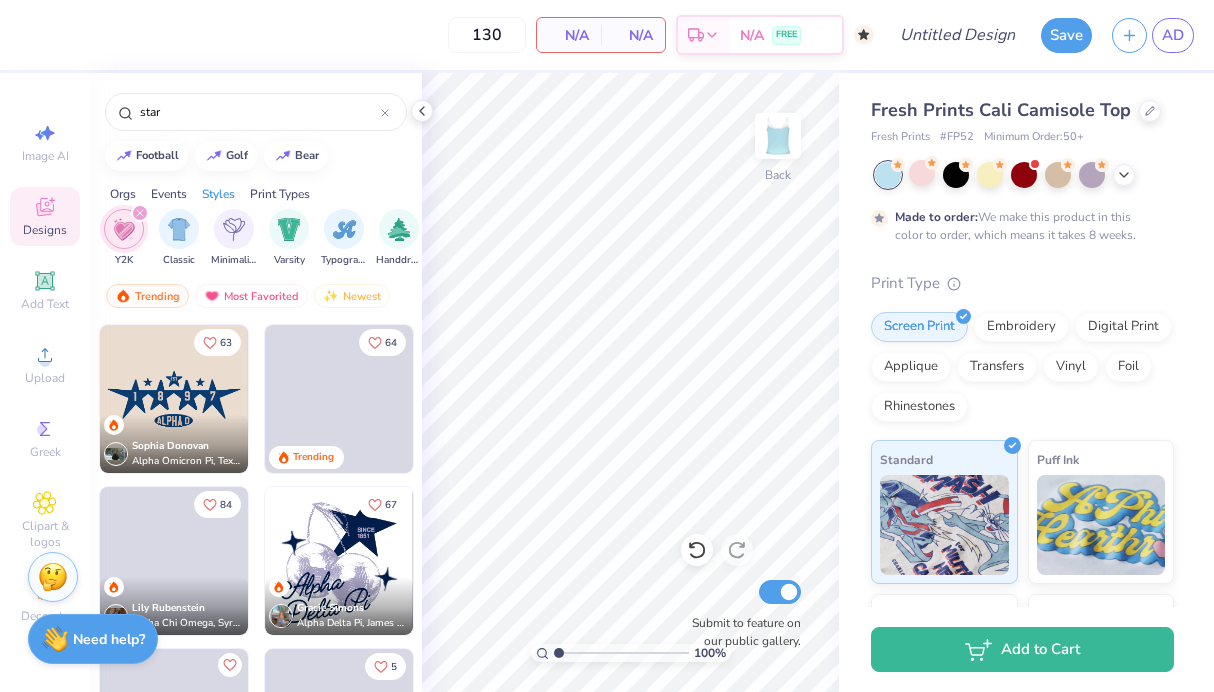 click at bounding box center [174, 399] 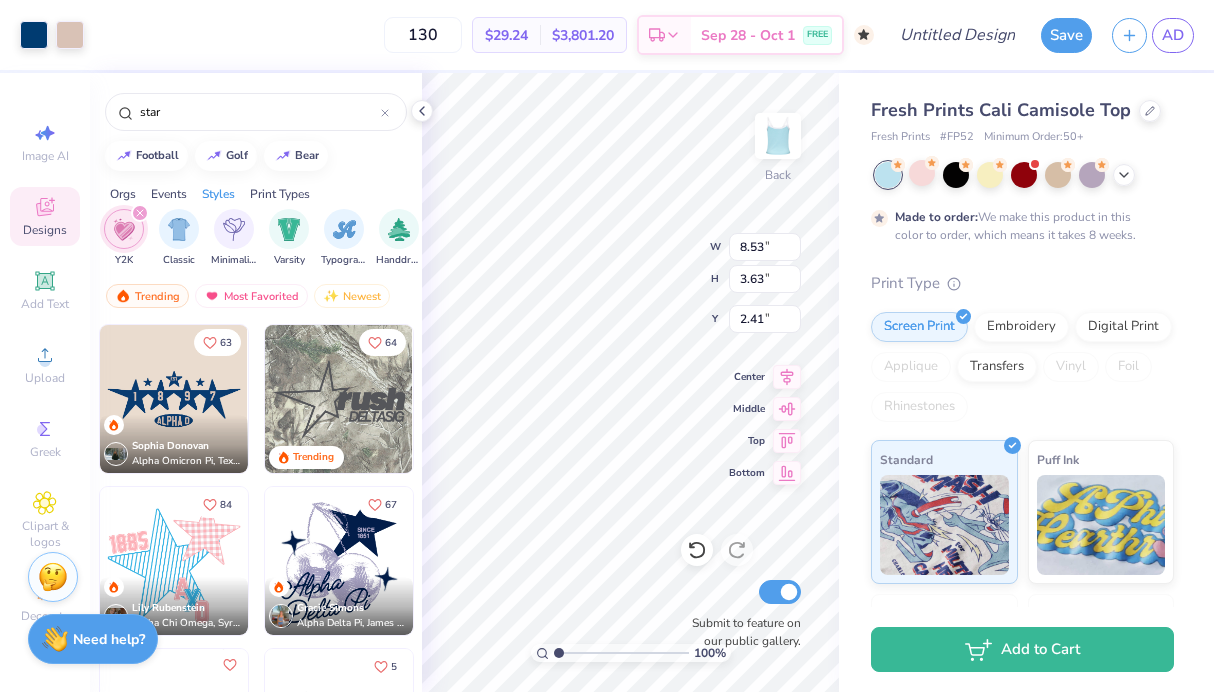 type on "2.41" 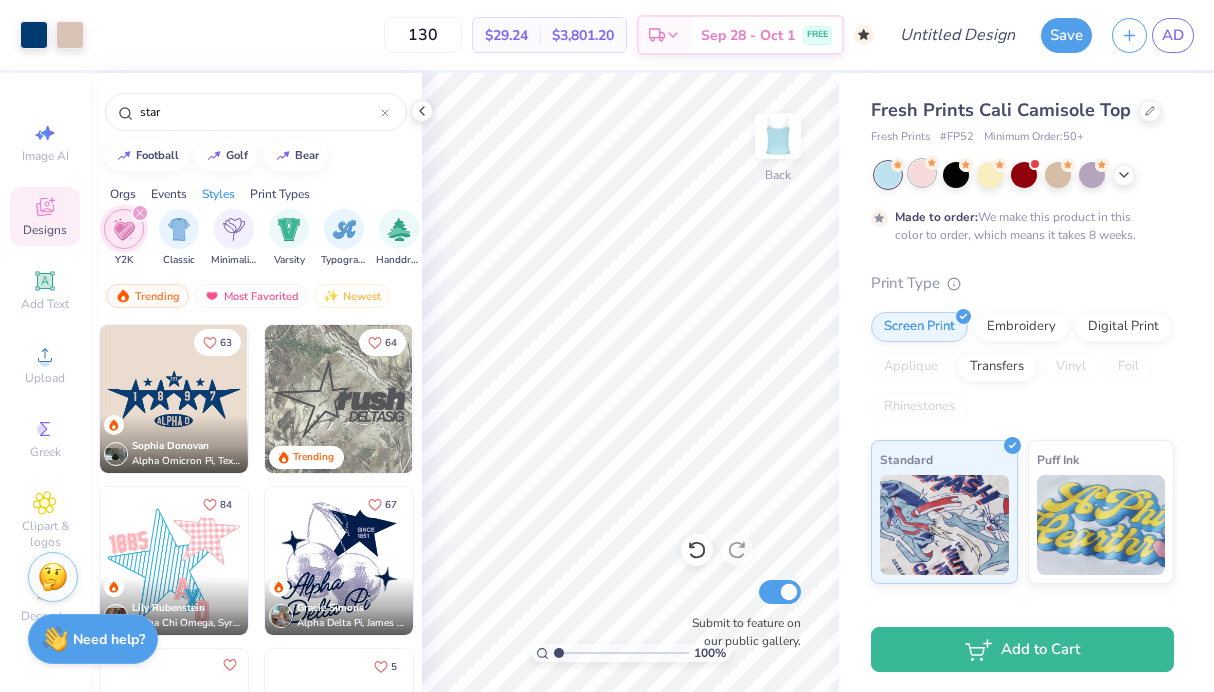 click at bounding box center (922, 173) 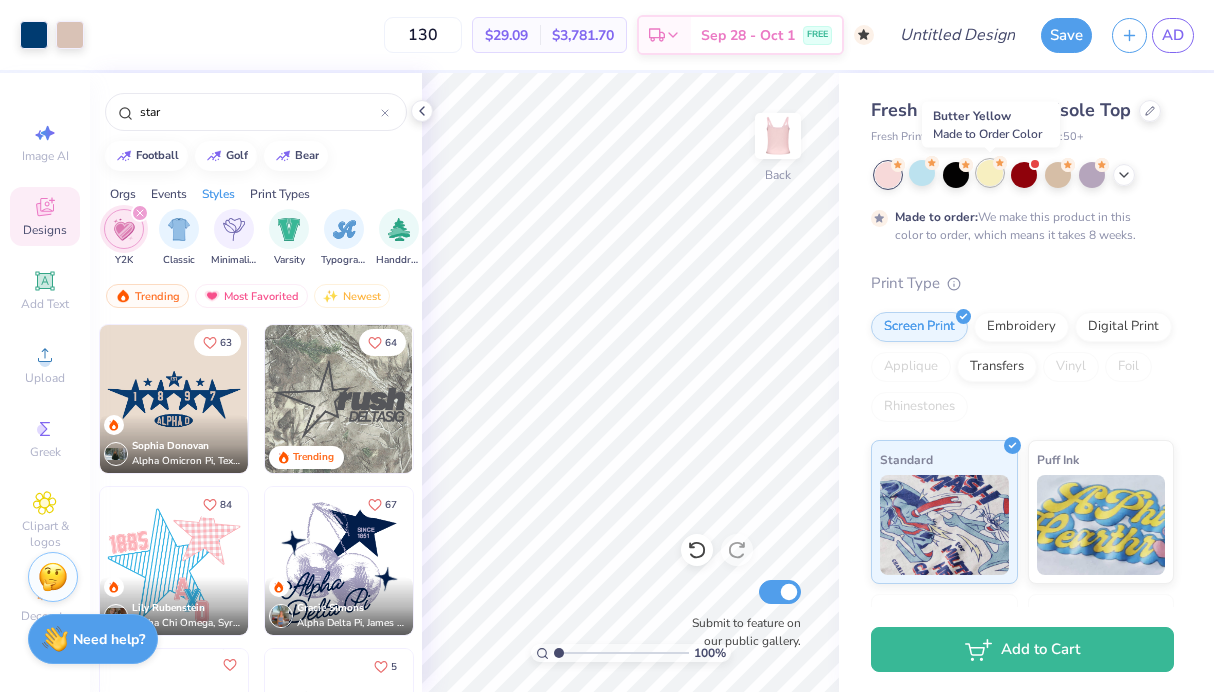 click at bounding box center (990, 173) 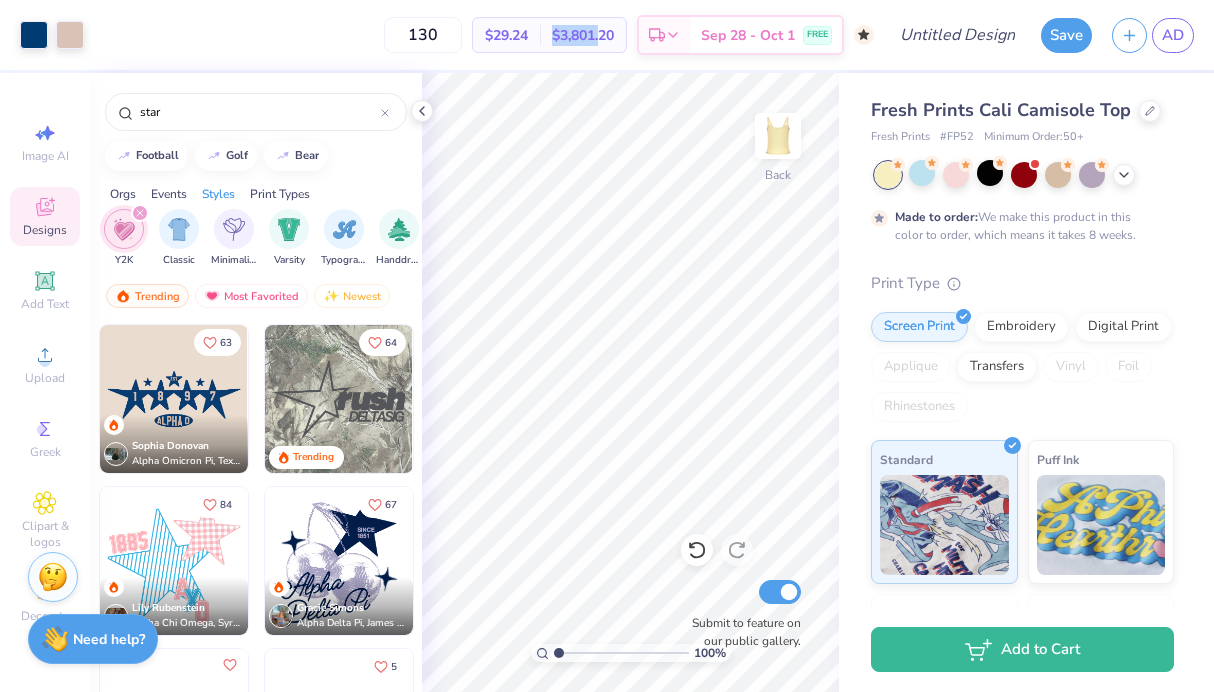 drag, startPoint x: 597, startPoint y: 36, endPoint x: 547, endPoint y: 45, distance: 50.803543 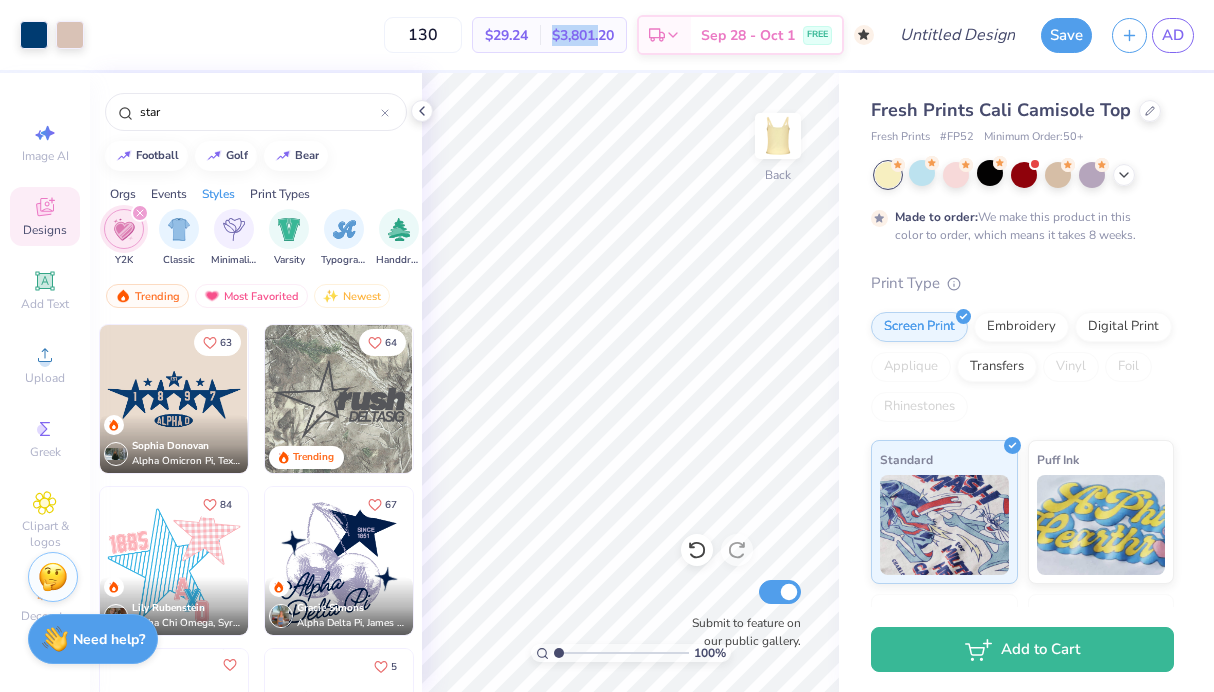 click on "$3,801.20" at bounding box center [583, 35] 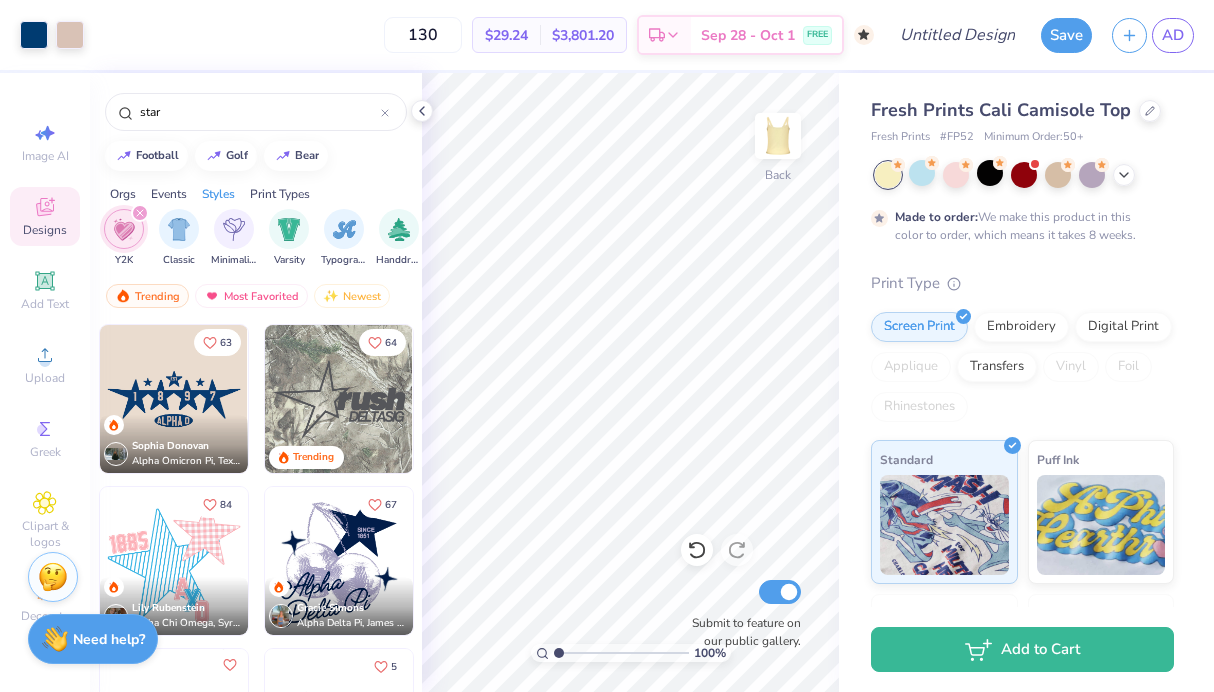 click on "[NUMBER] $ [PRICE] Per Item $ [PRICE] Total Est.  Delivery [DATE] - [DATE] FREE" at bounding box center [484, 35] 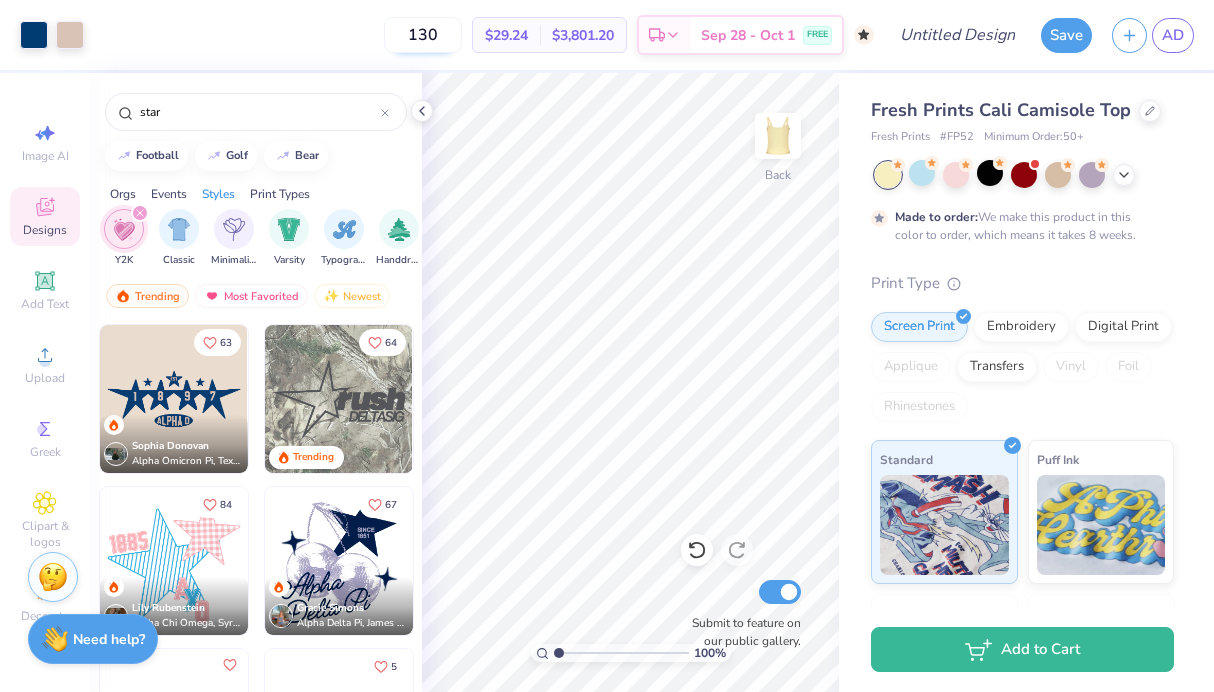 click on "130" at bounding box center (423, 35) 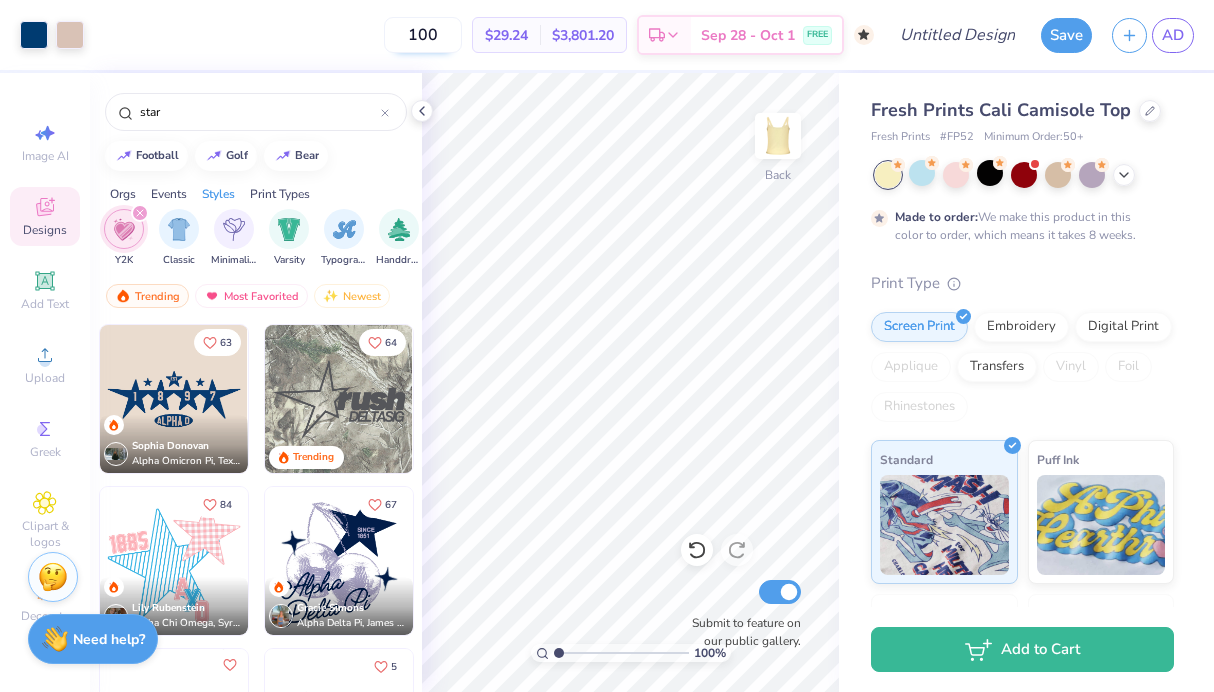 type on "100" 